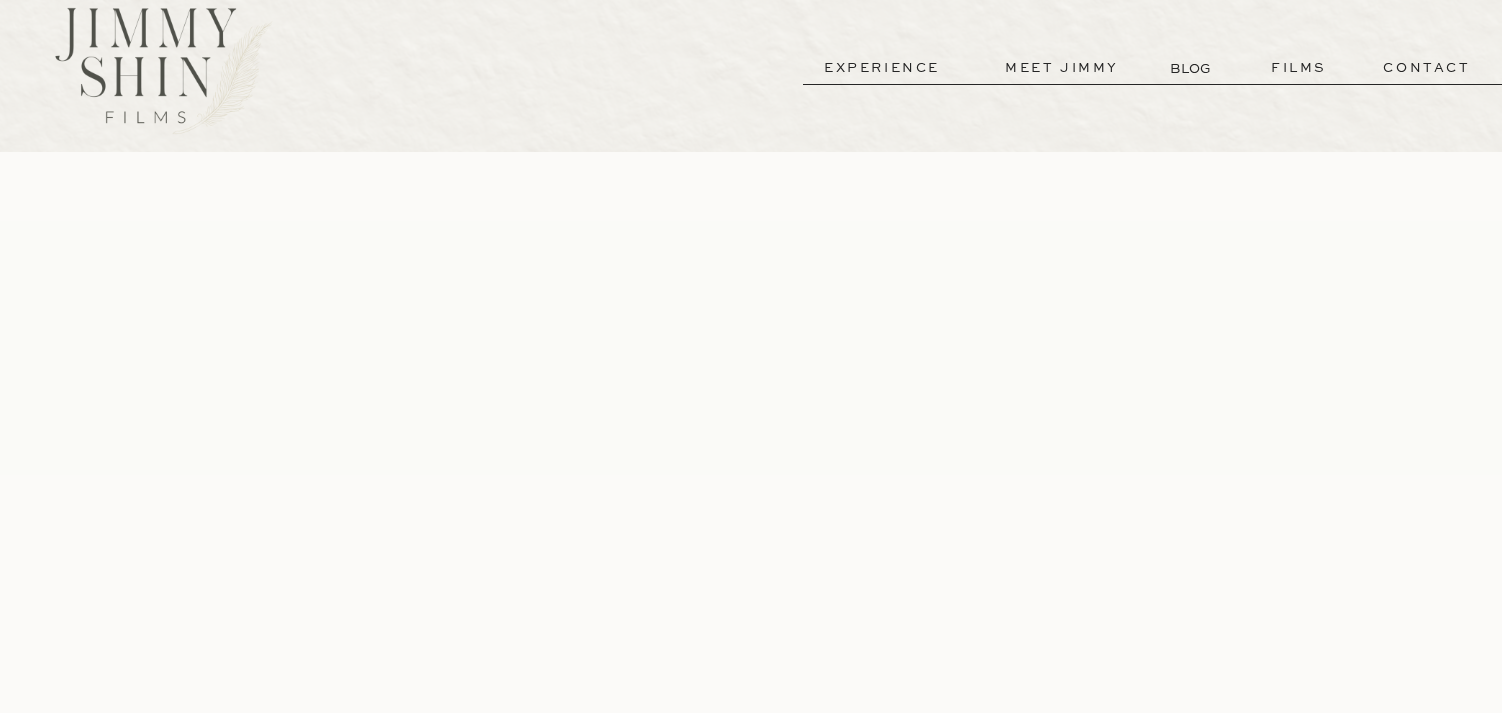scroll, scrollTop: 20, scrollLeft: 0, axis: vertical 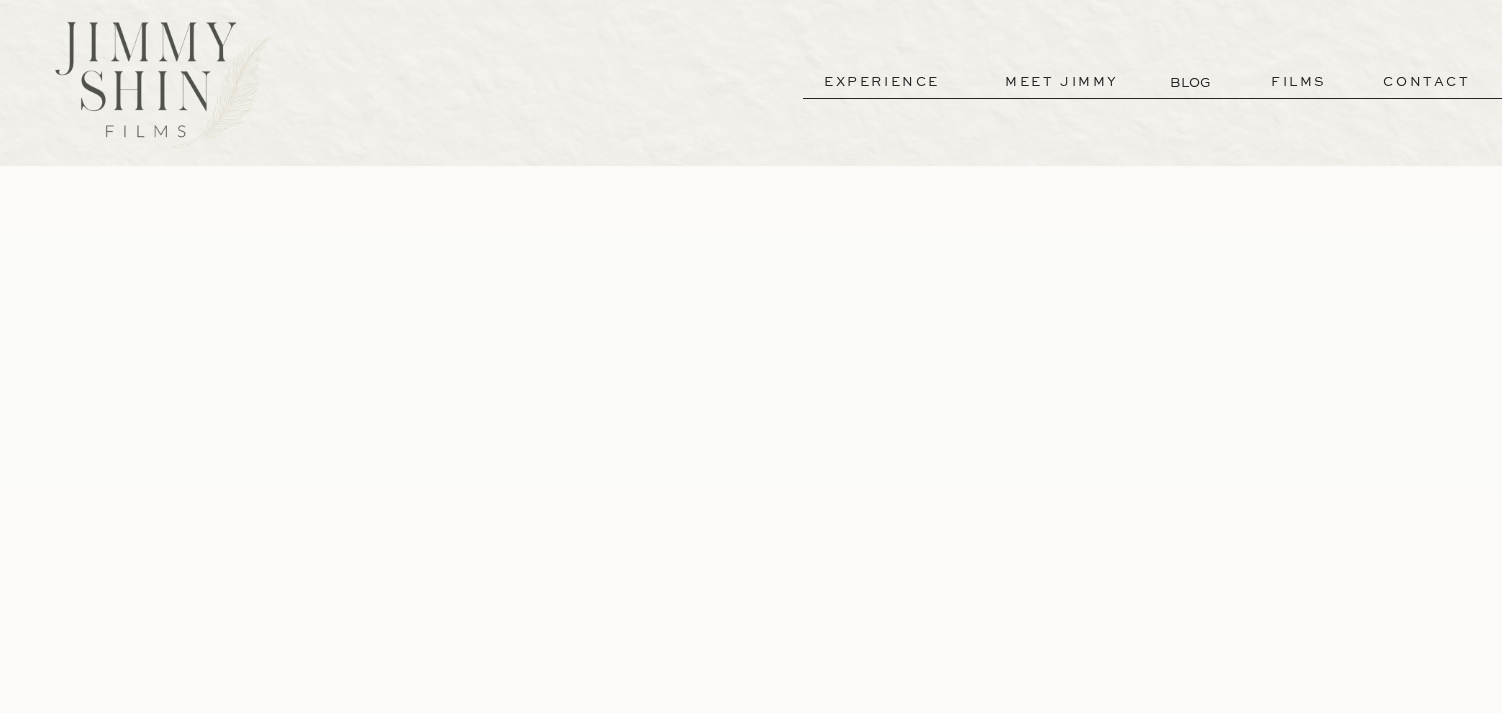 click on "experience" at bounding box center (882, 82) 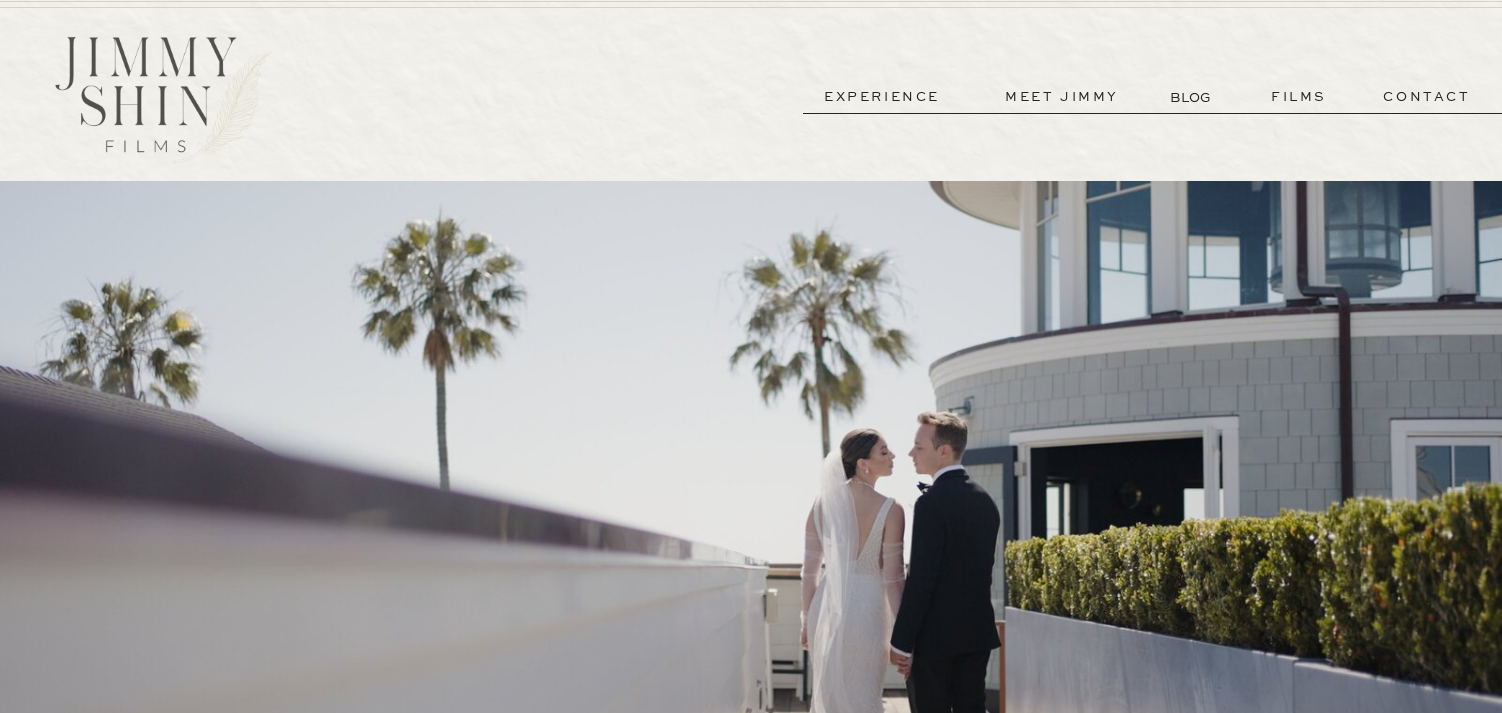 scroll, scrollTop: 0, scrollLeft: 0, axis: both 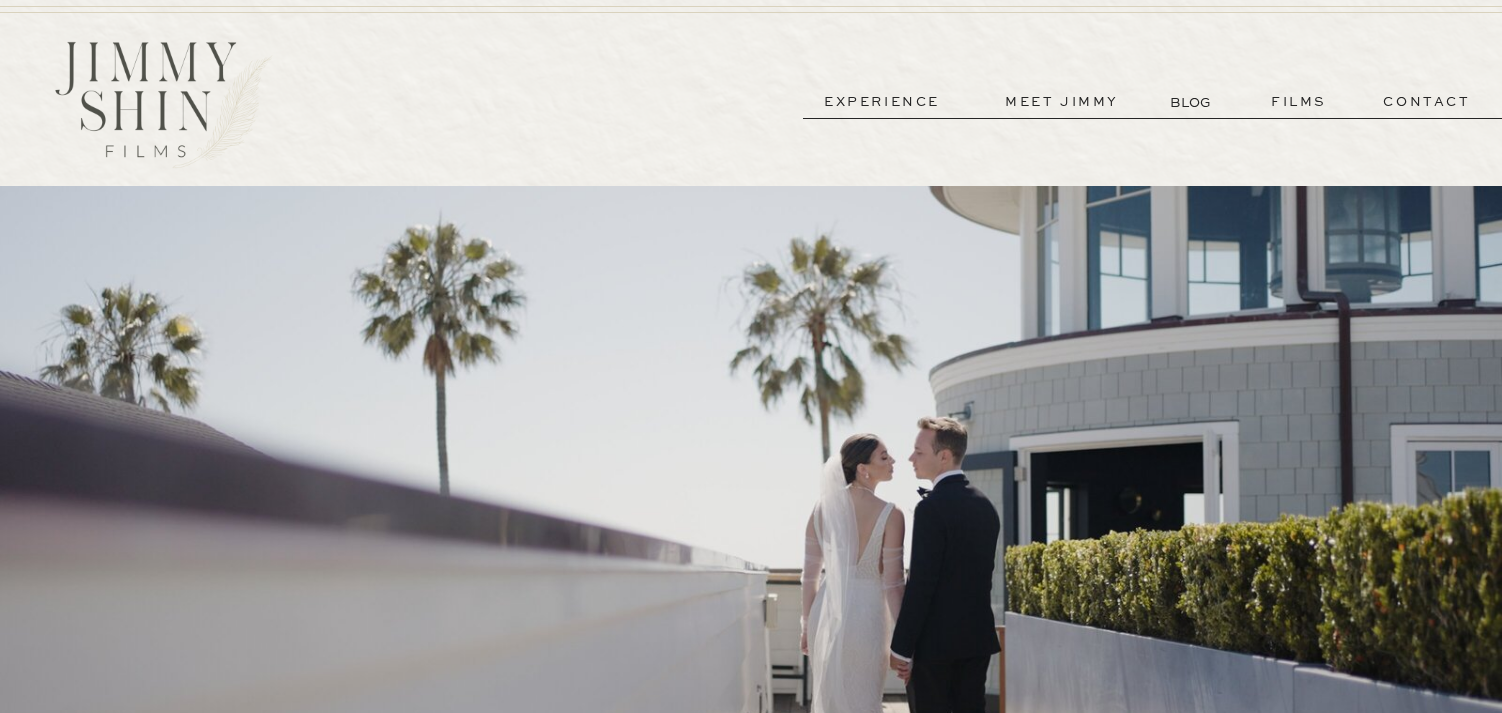 click on "films" at bounding box center (1299, 102) 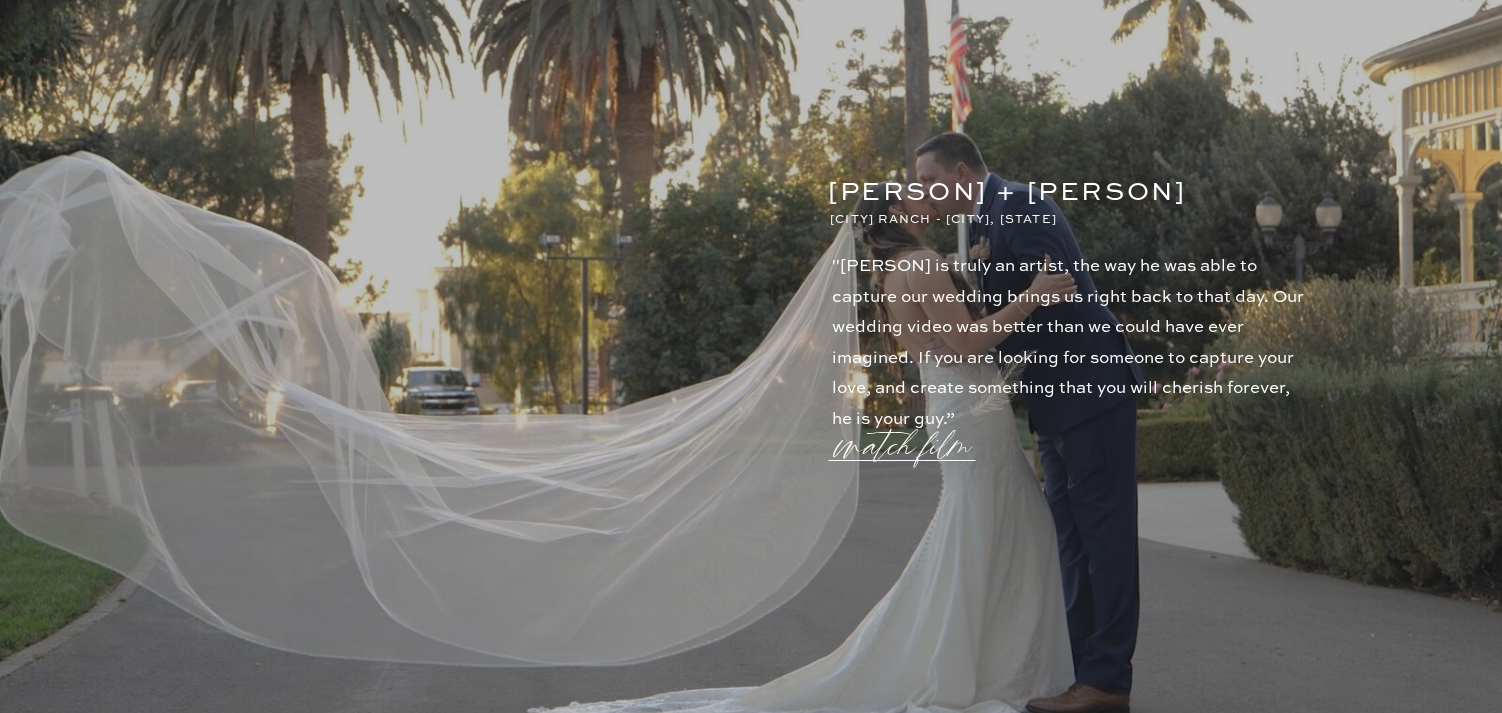 scroll, scrollTop: 3606, scrollLeft: 0, axis: vertical 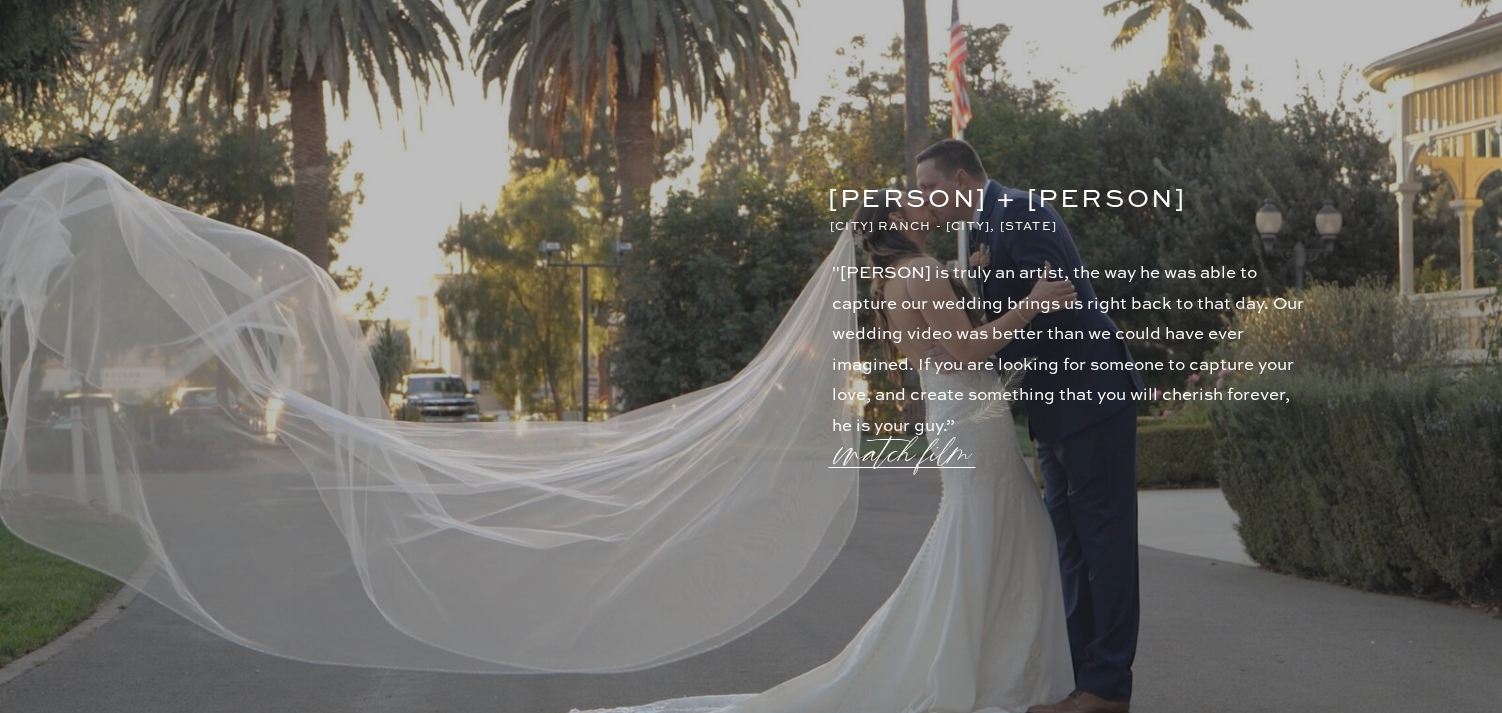 click on "watch film" at bounding box center [909, 441] 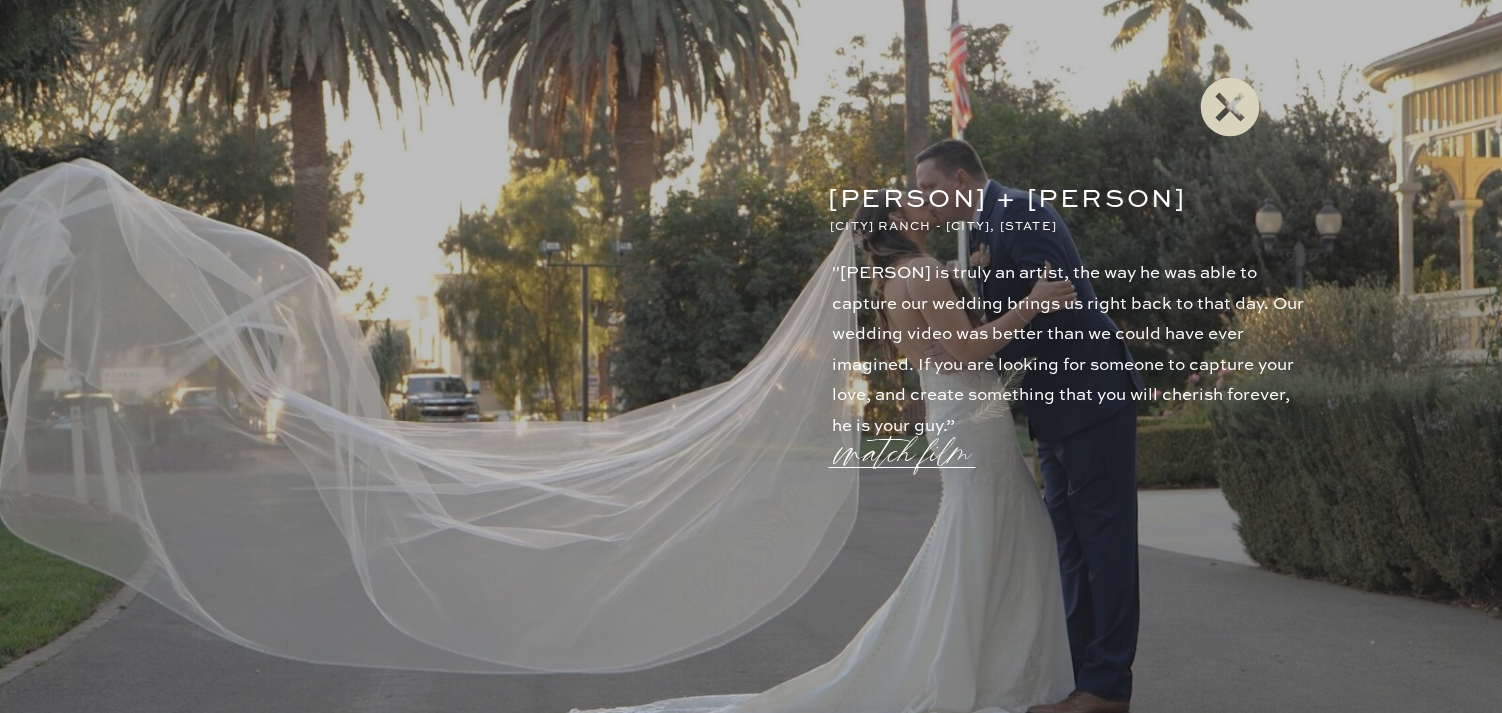 scroll, scrollTop: 3607, scrollLeft: 0, axis: vertical 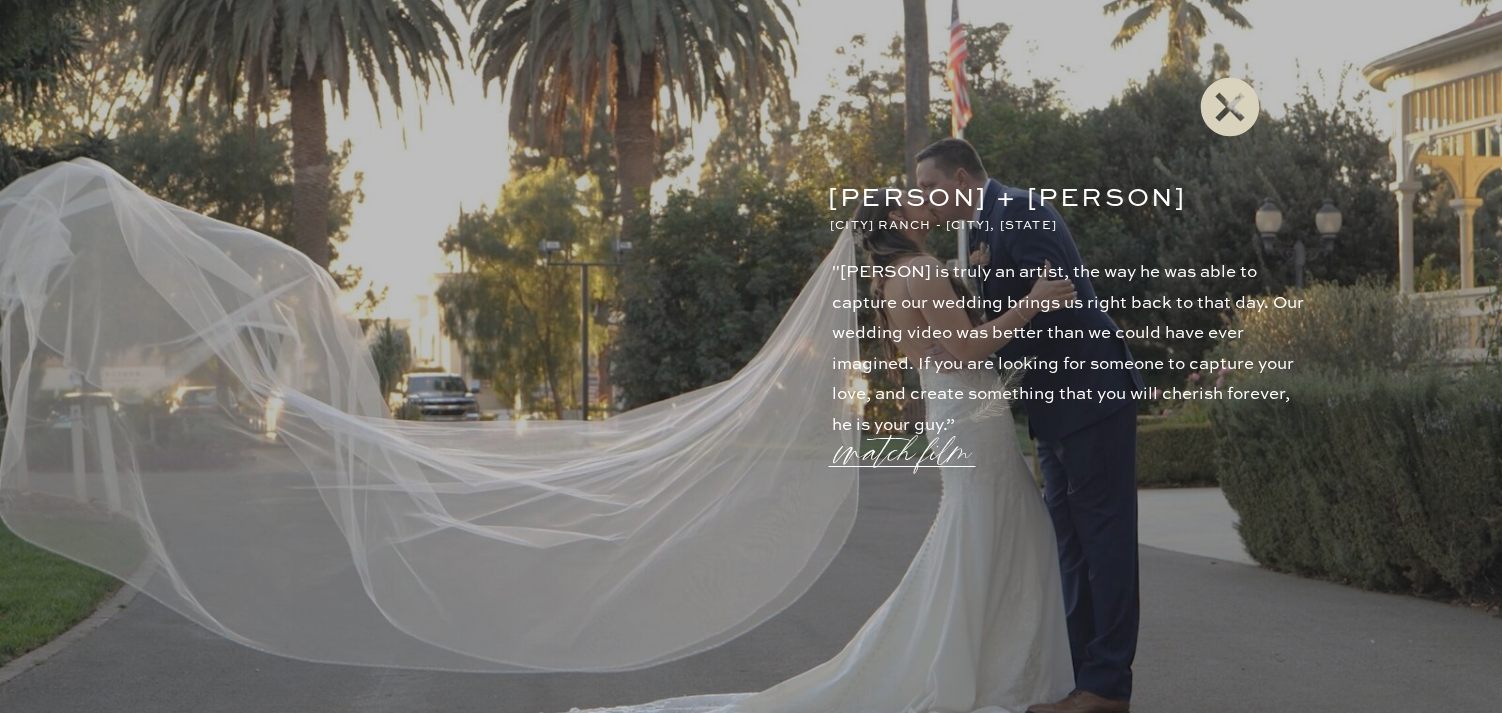 click 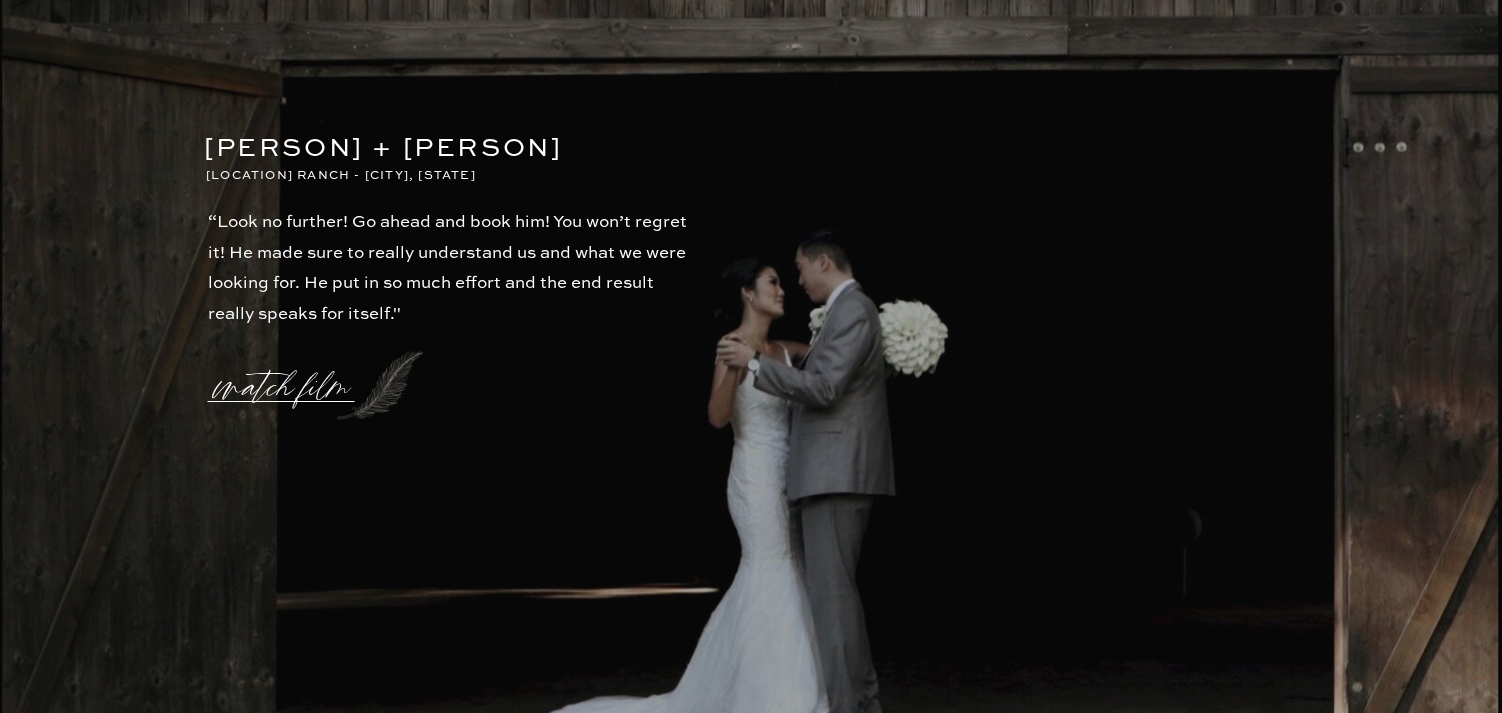 scroll, scrollTop: 4482, scrollLeft: 0, axis: vertical 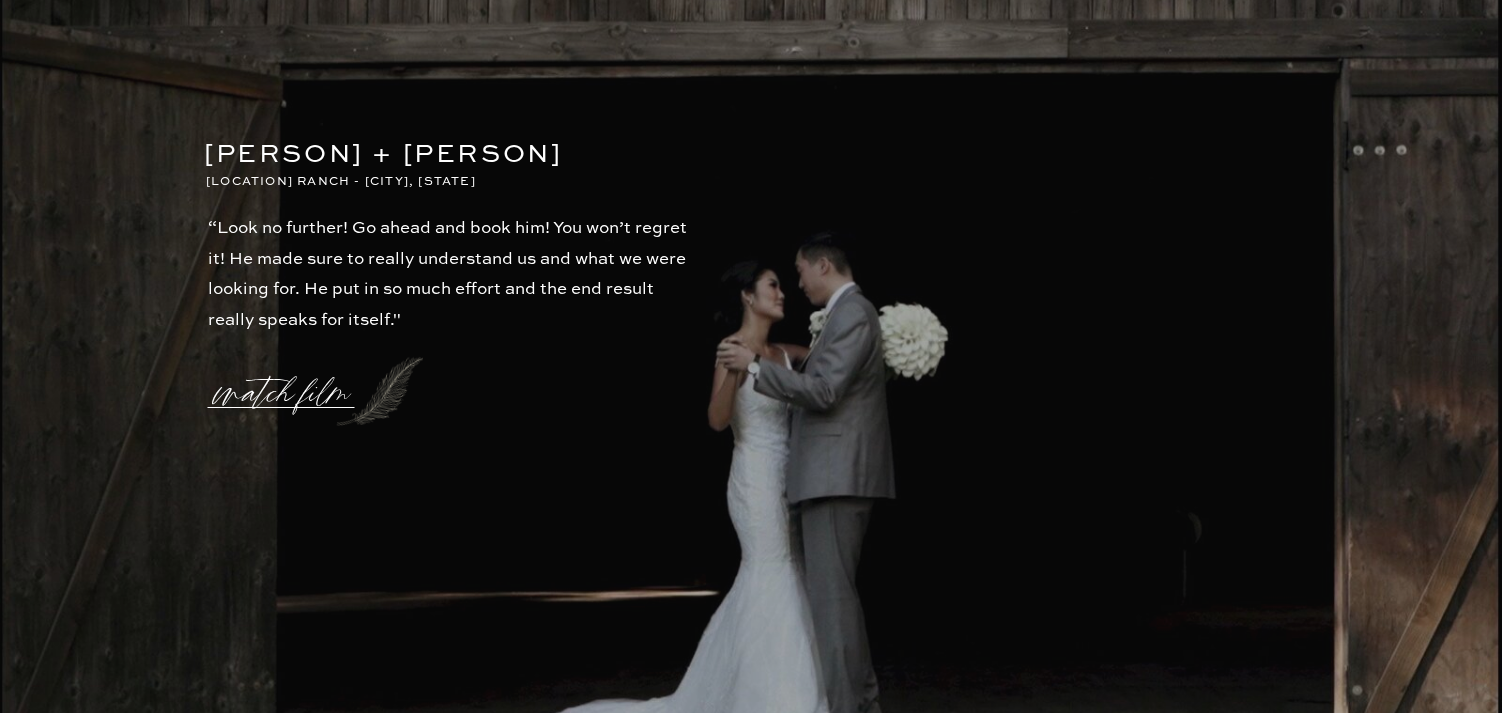 click on "watch film" at bounding box center (288, 381) 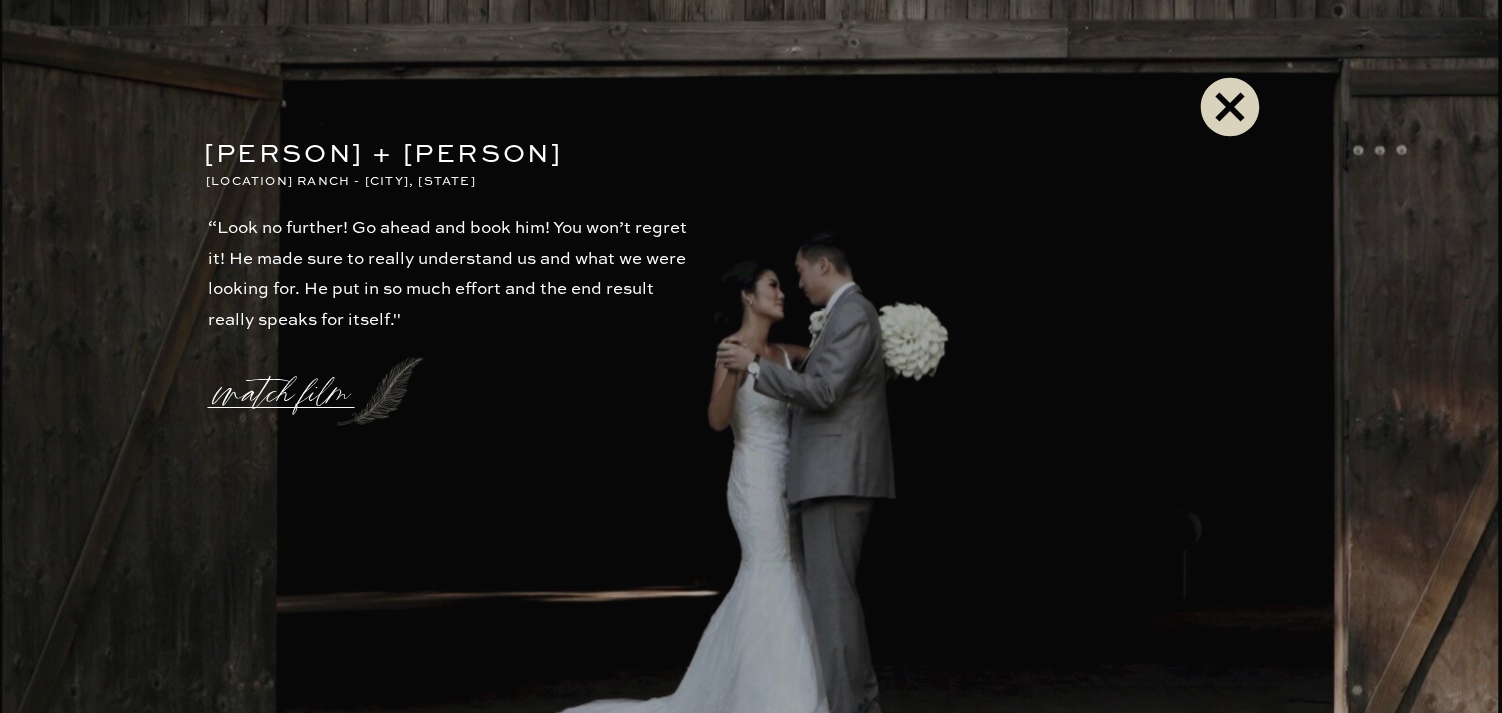scroll, scrollTop: 4483, scrollLeft: 0, axis: vertical 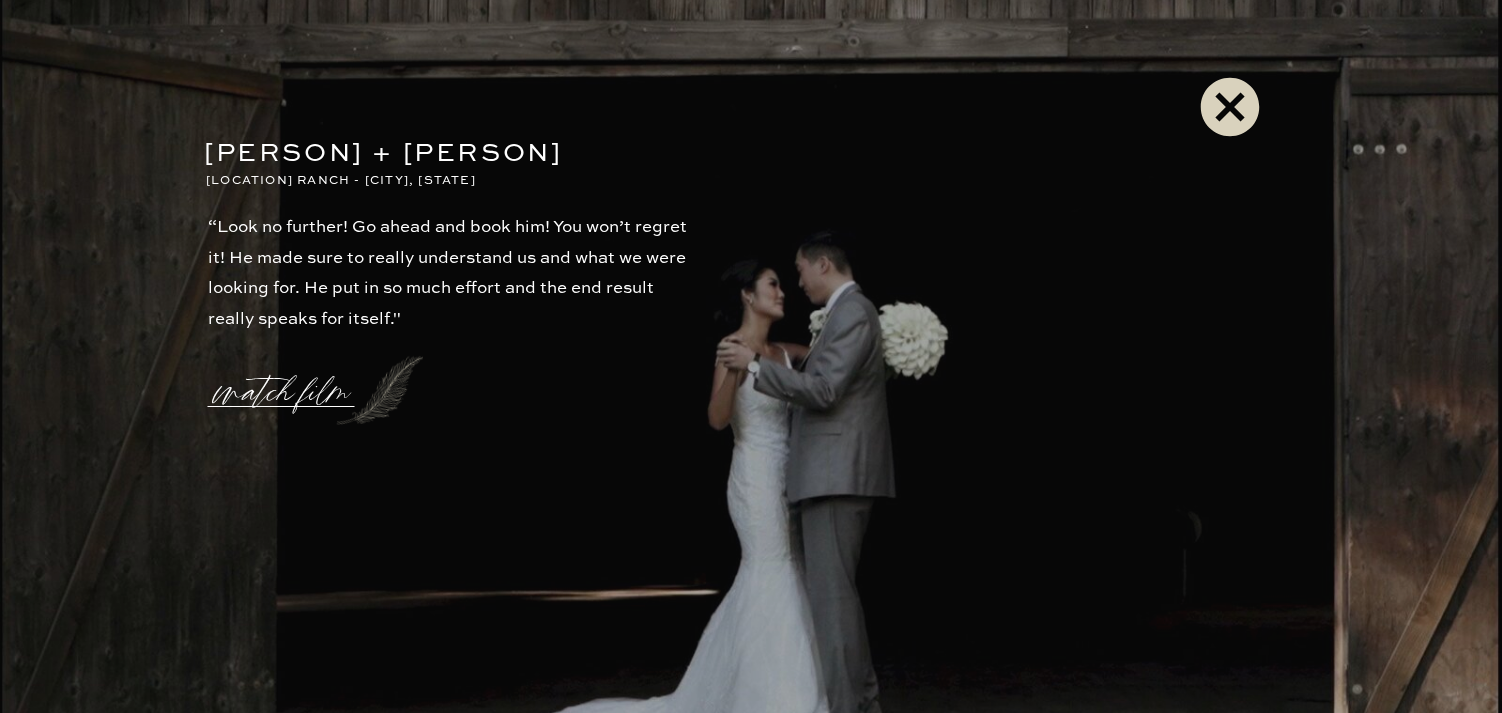 click 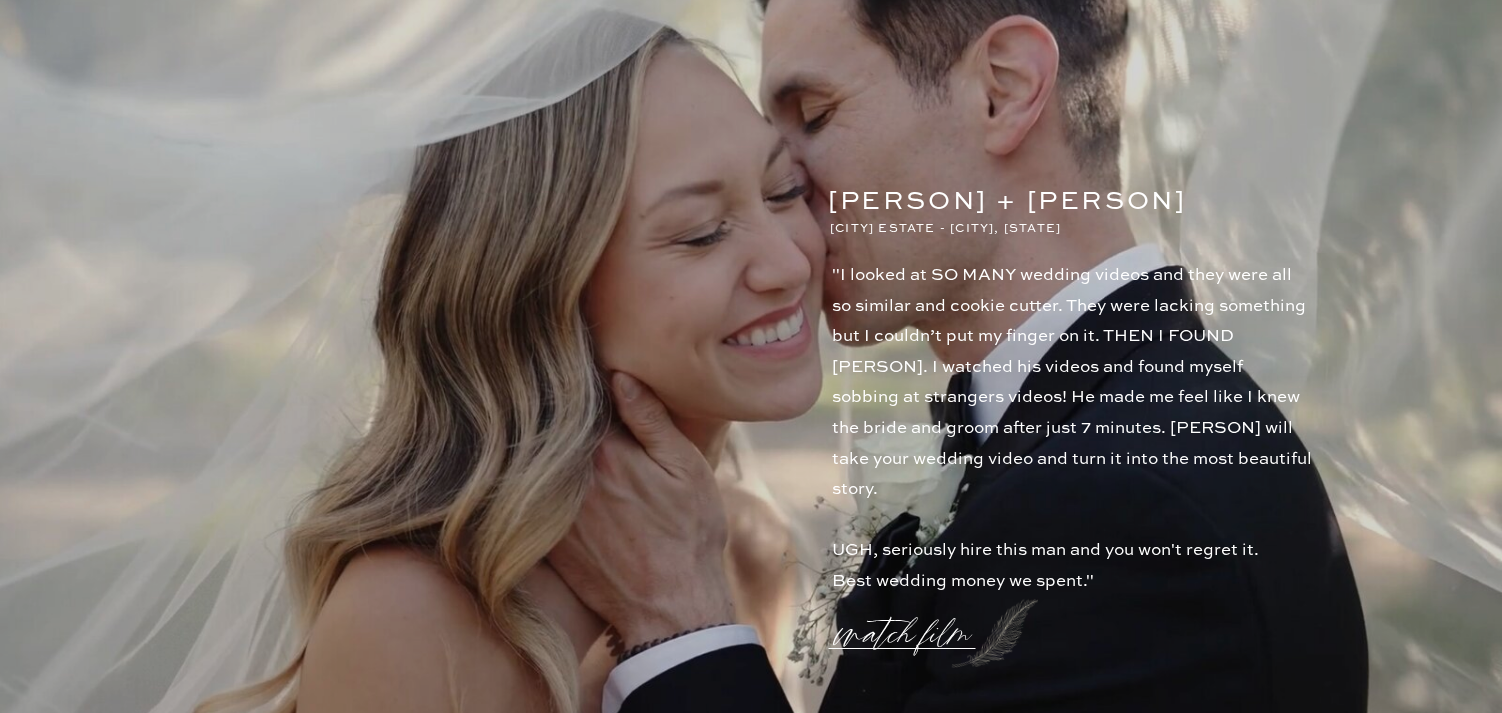 scroll, scrollTop: 1903, scrollLeft: 0, axis: vertical 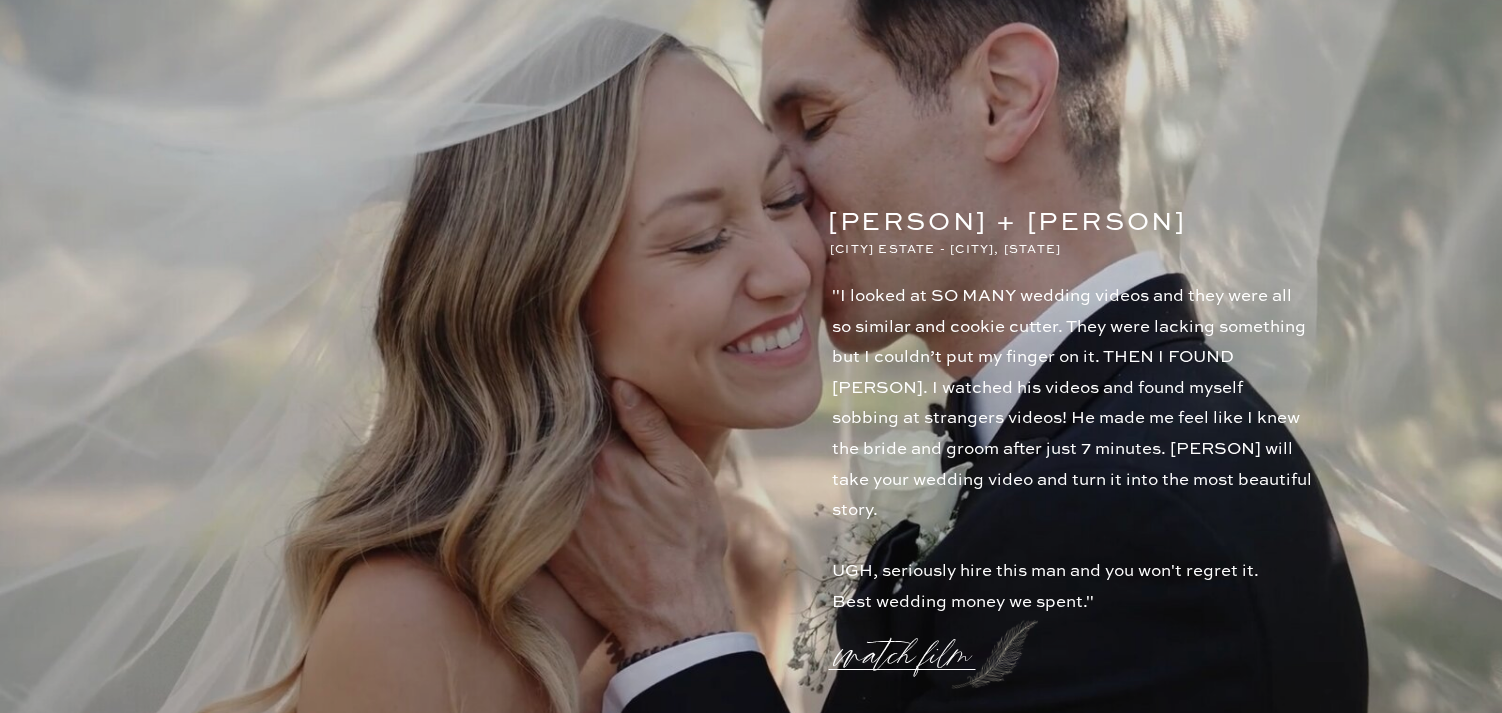 click on "watch film" at bounding box center [909, 643] 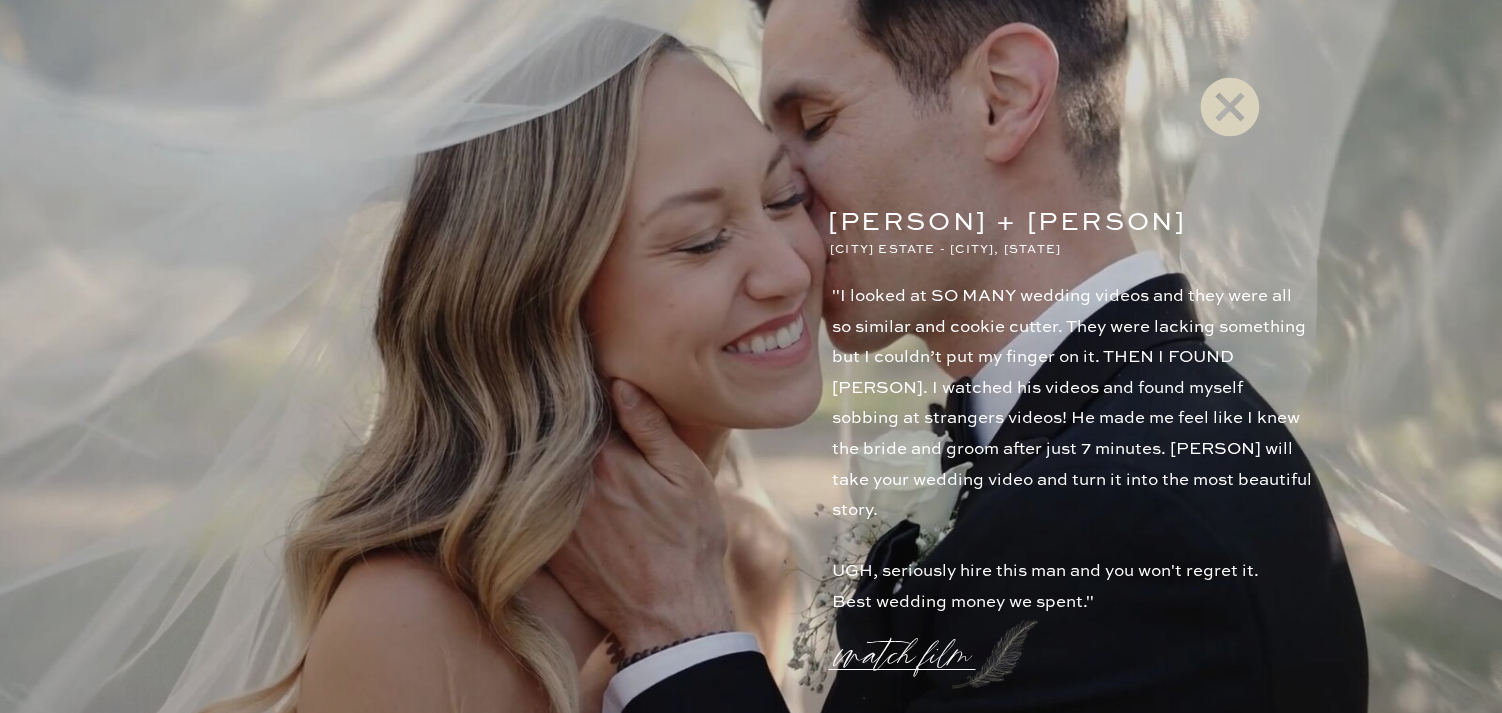 click 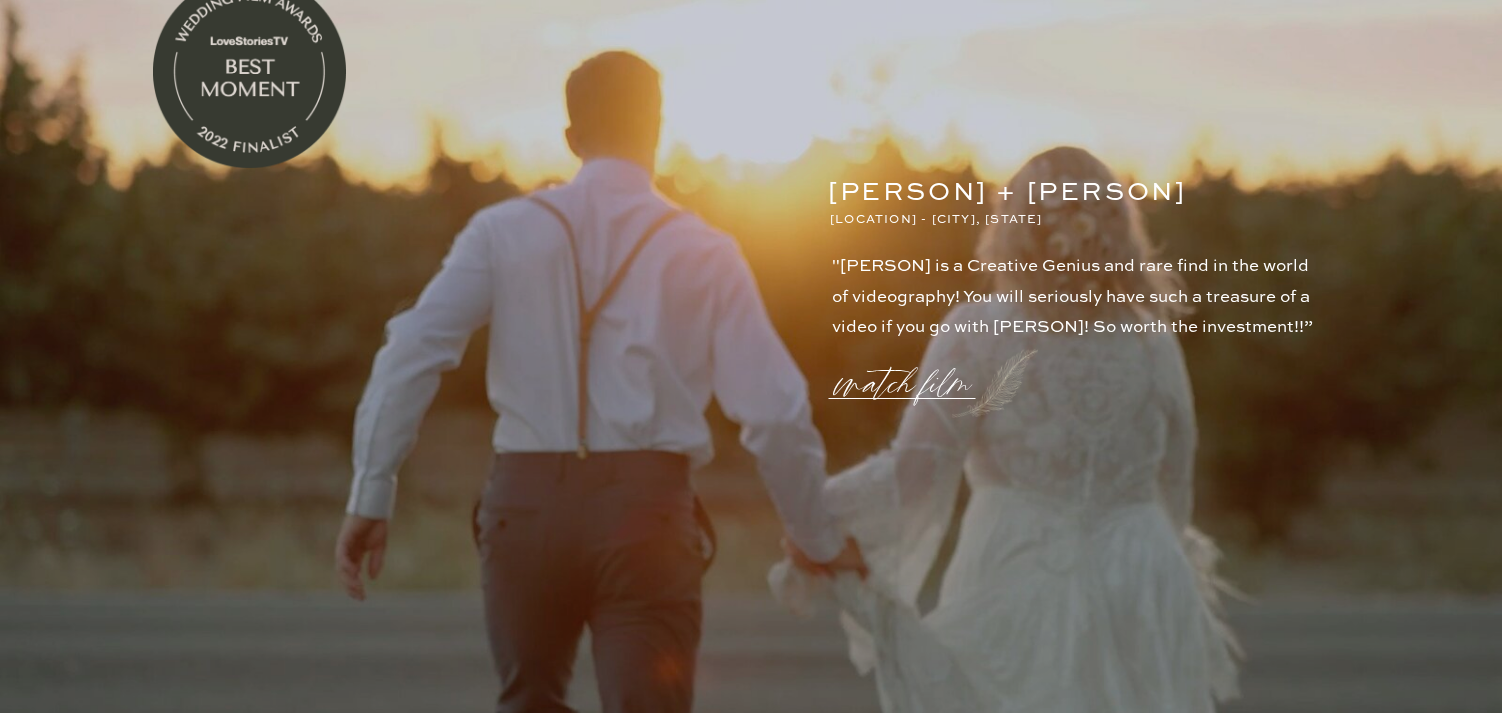 scroll, scrollTop: 204, scrollLeft: 0, axis: vertical 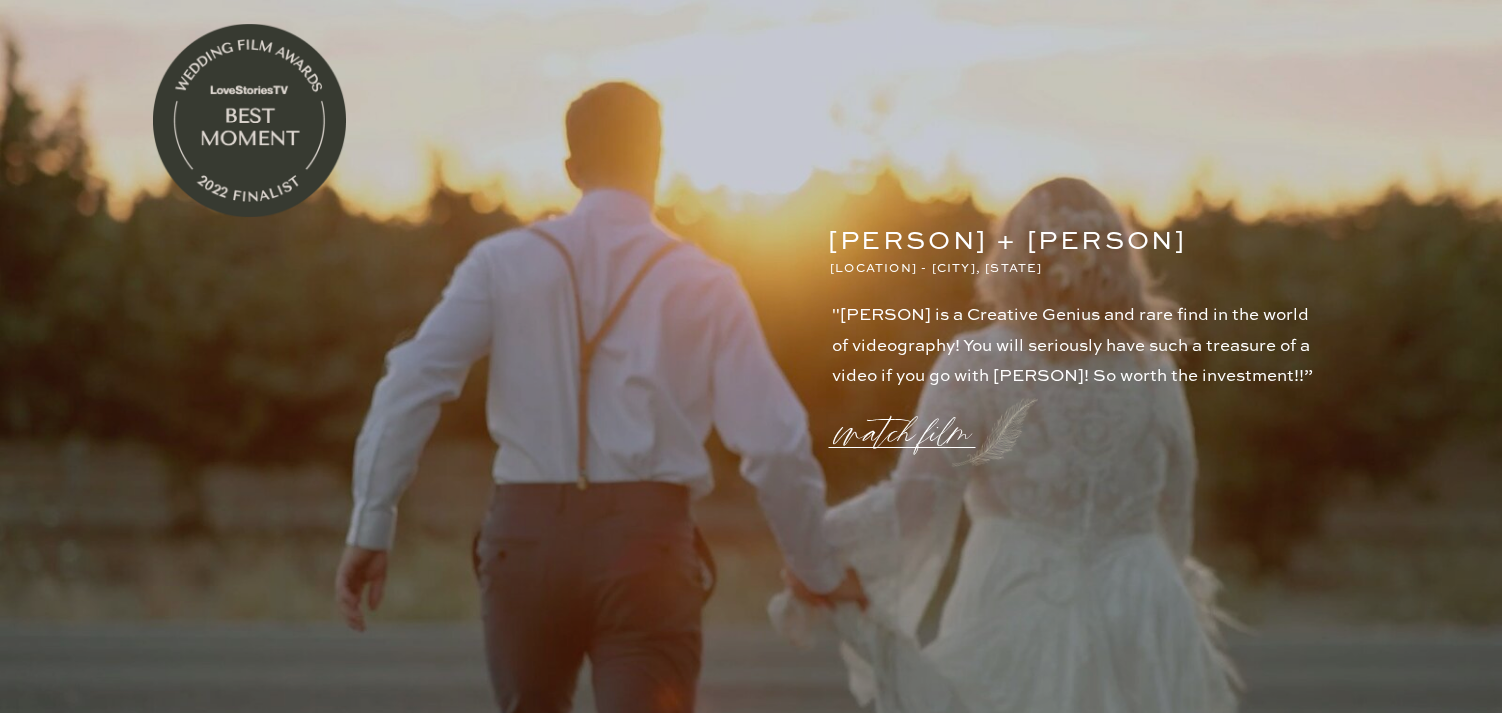 click on "watch film" at bounding box center (909, 421) 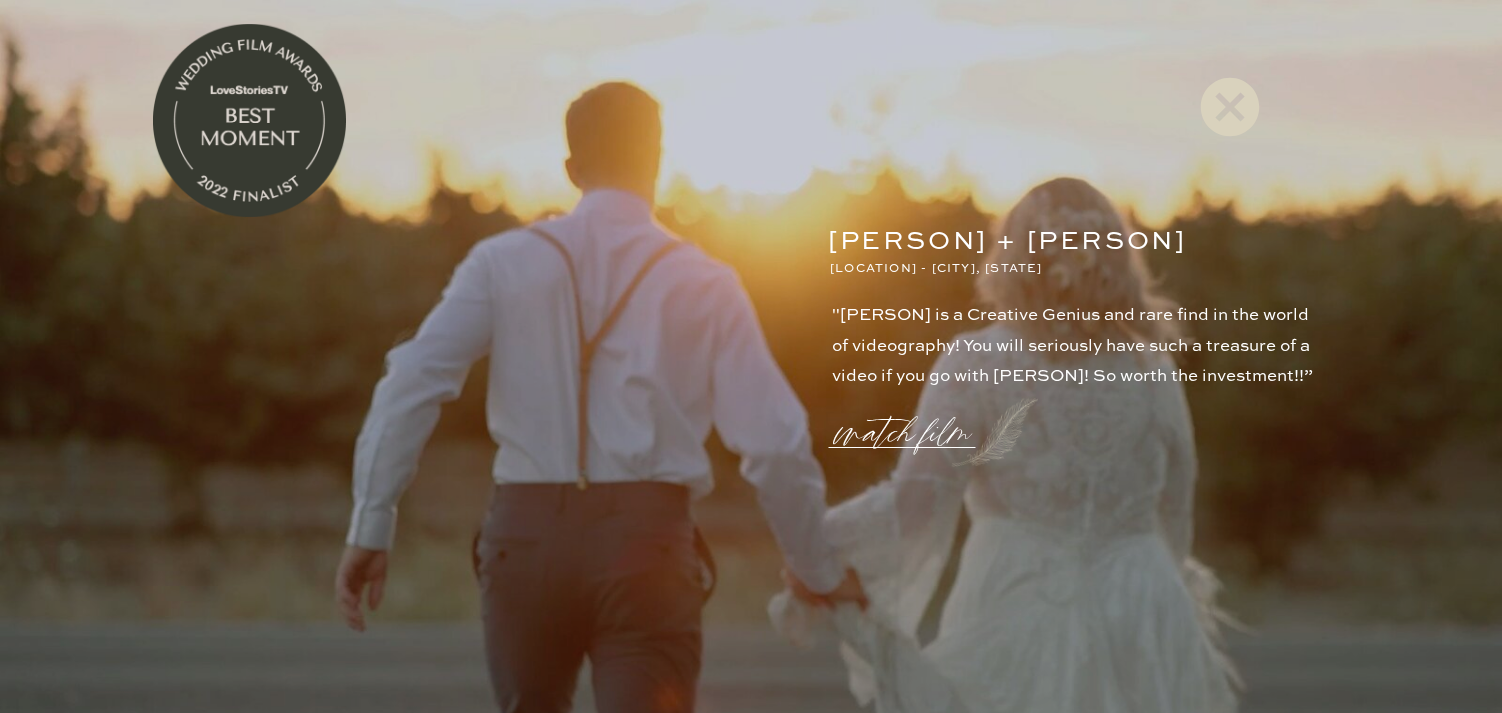 click 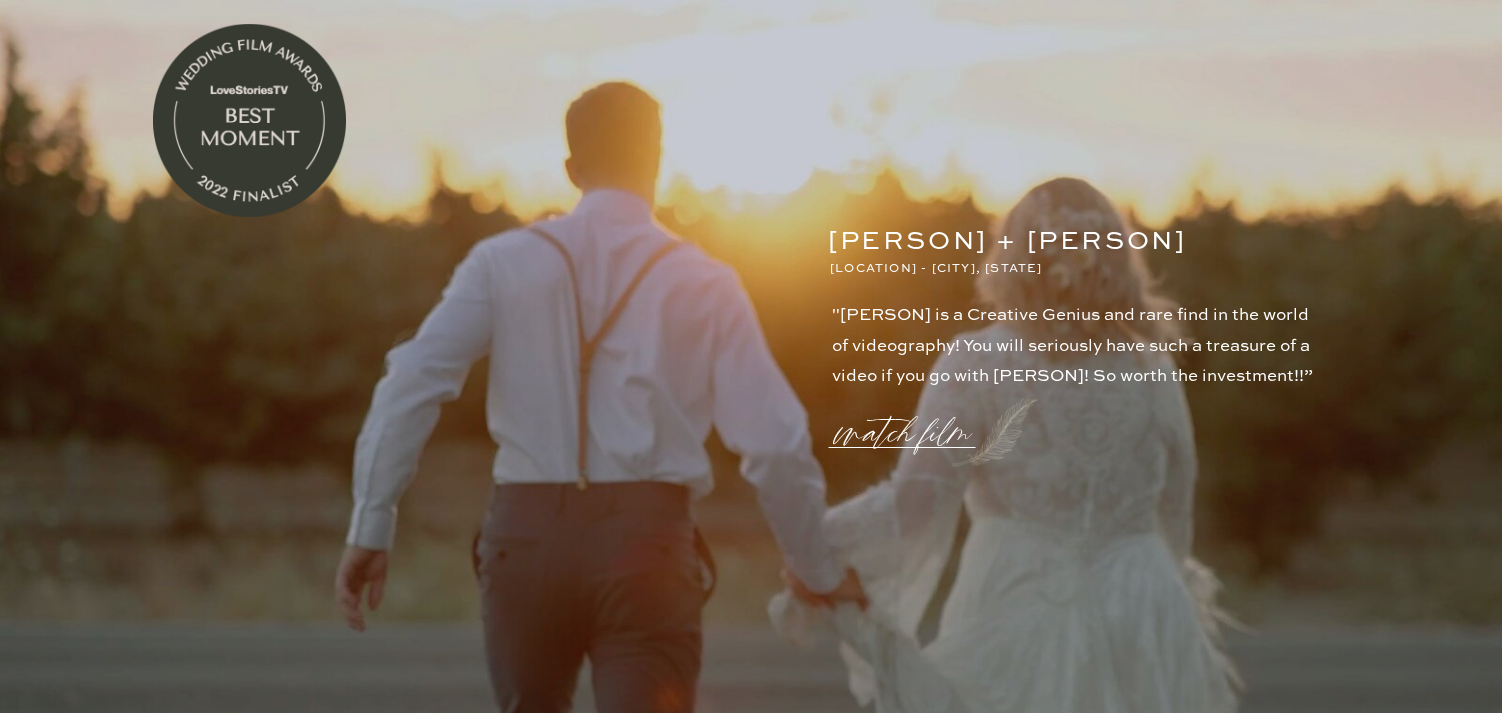 click on "watch film" at bounding box center [909, 421] 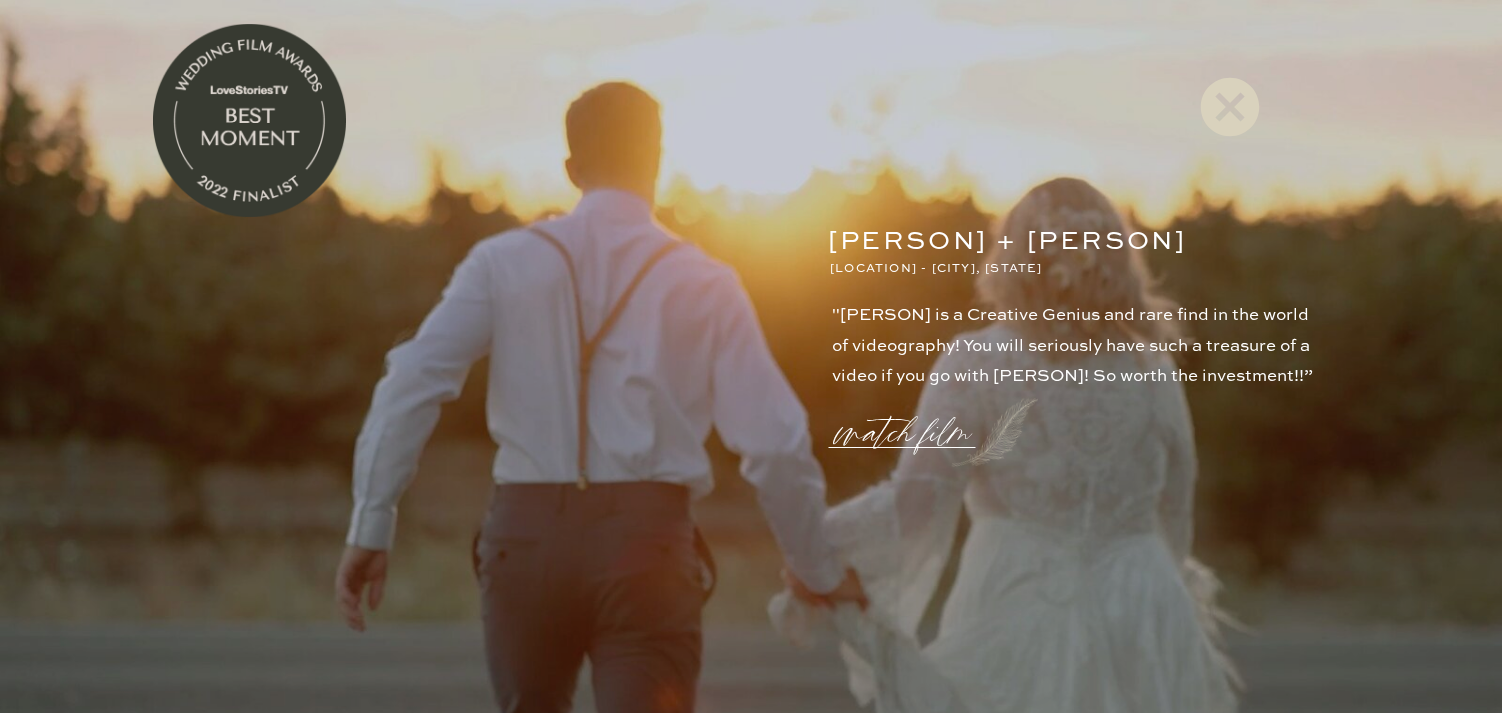 click 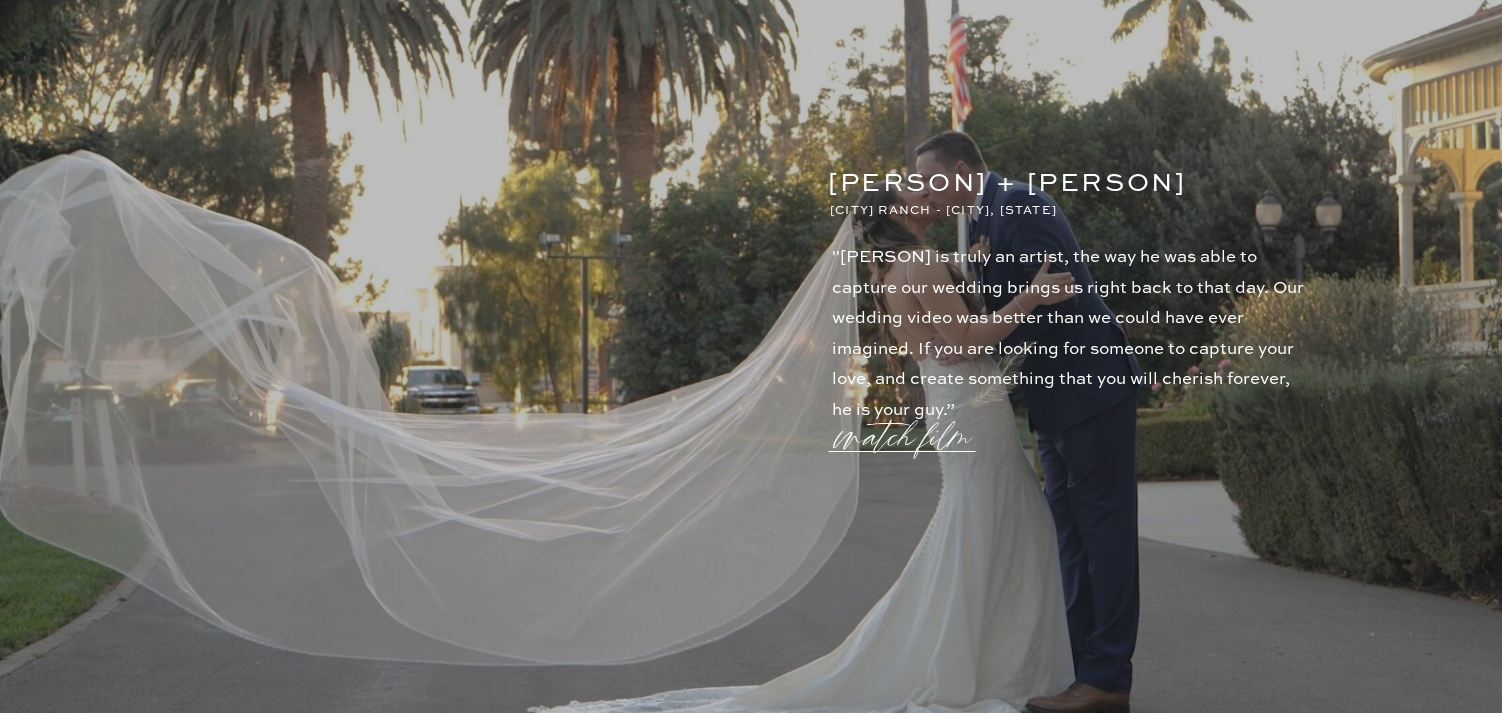 scroll, scrollTop: 3620, scrollLeft: 0, axis: vertical 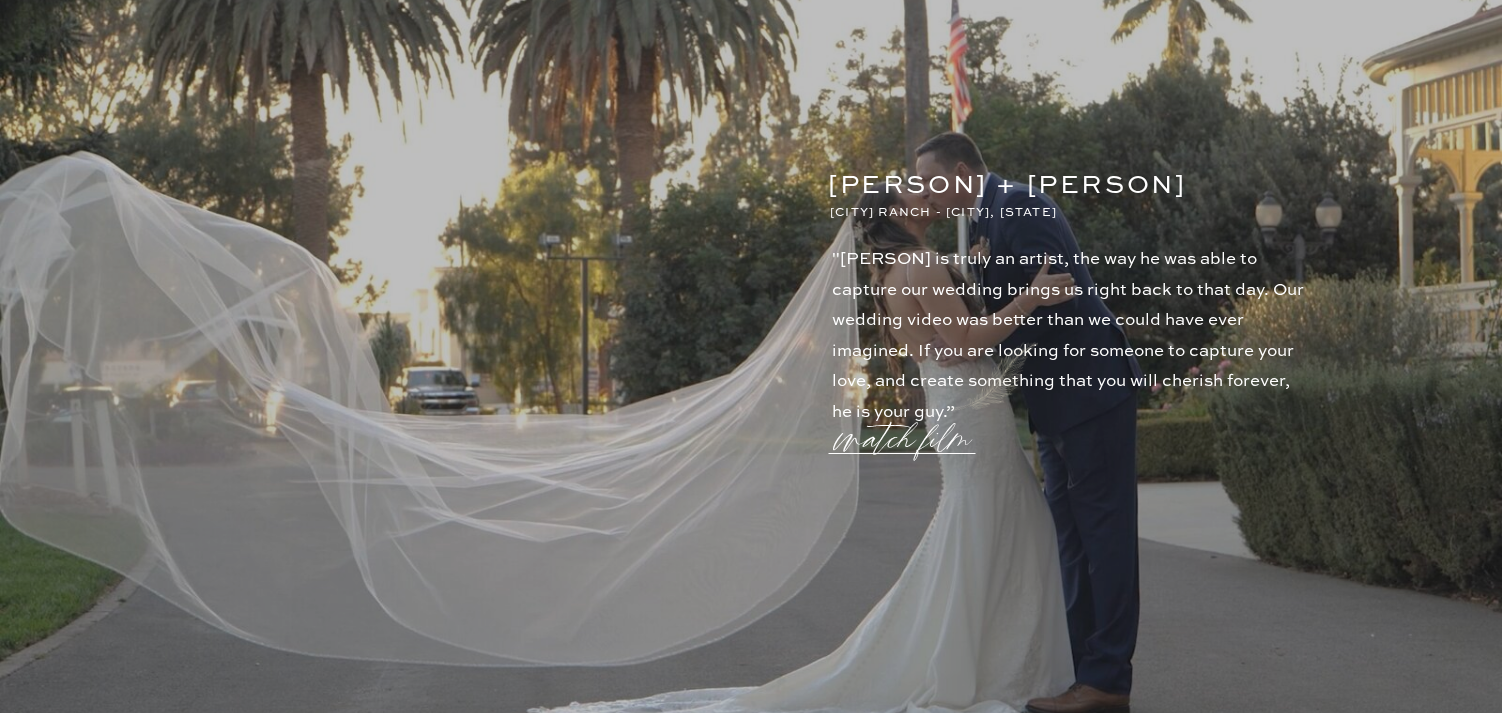 click on "watch film" at bounding box center [909, 427] 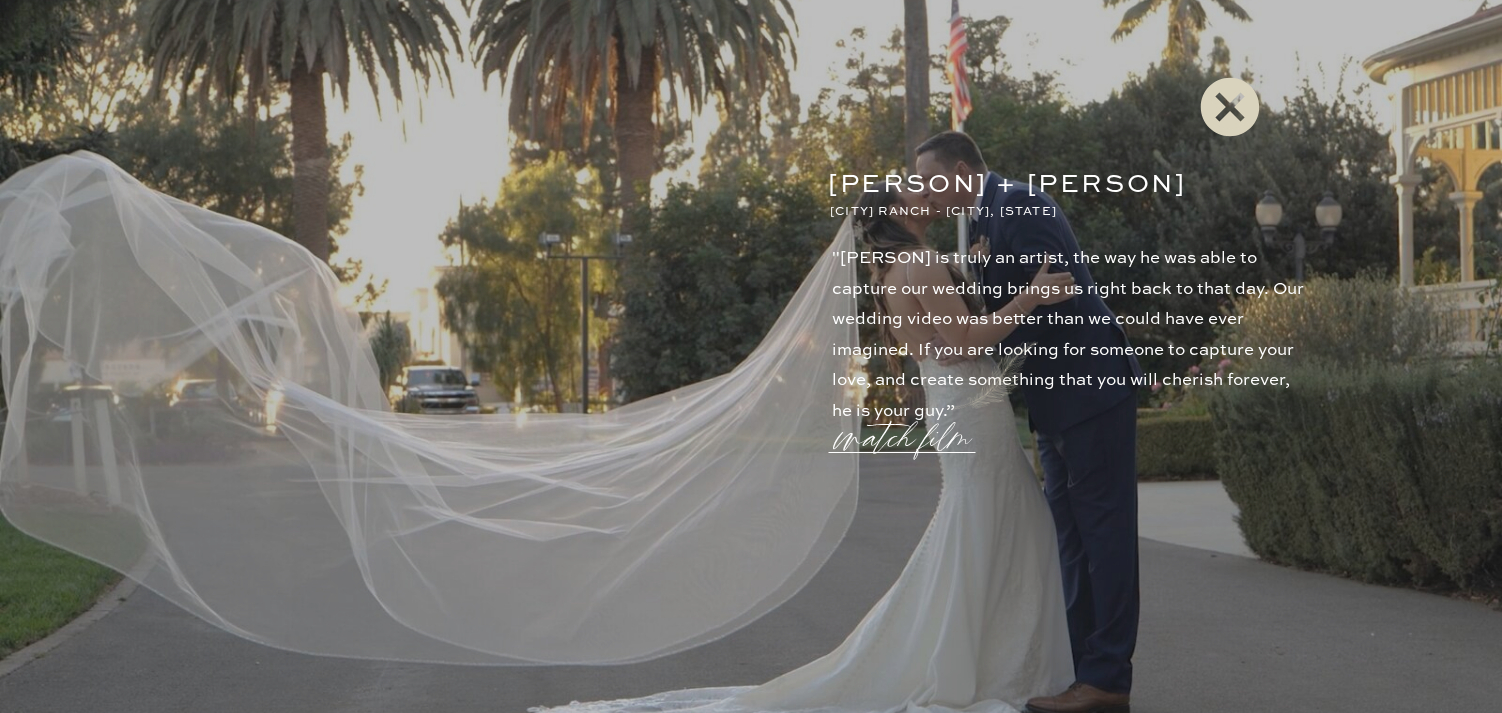 click 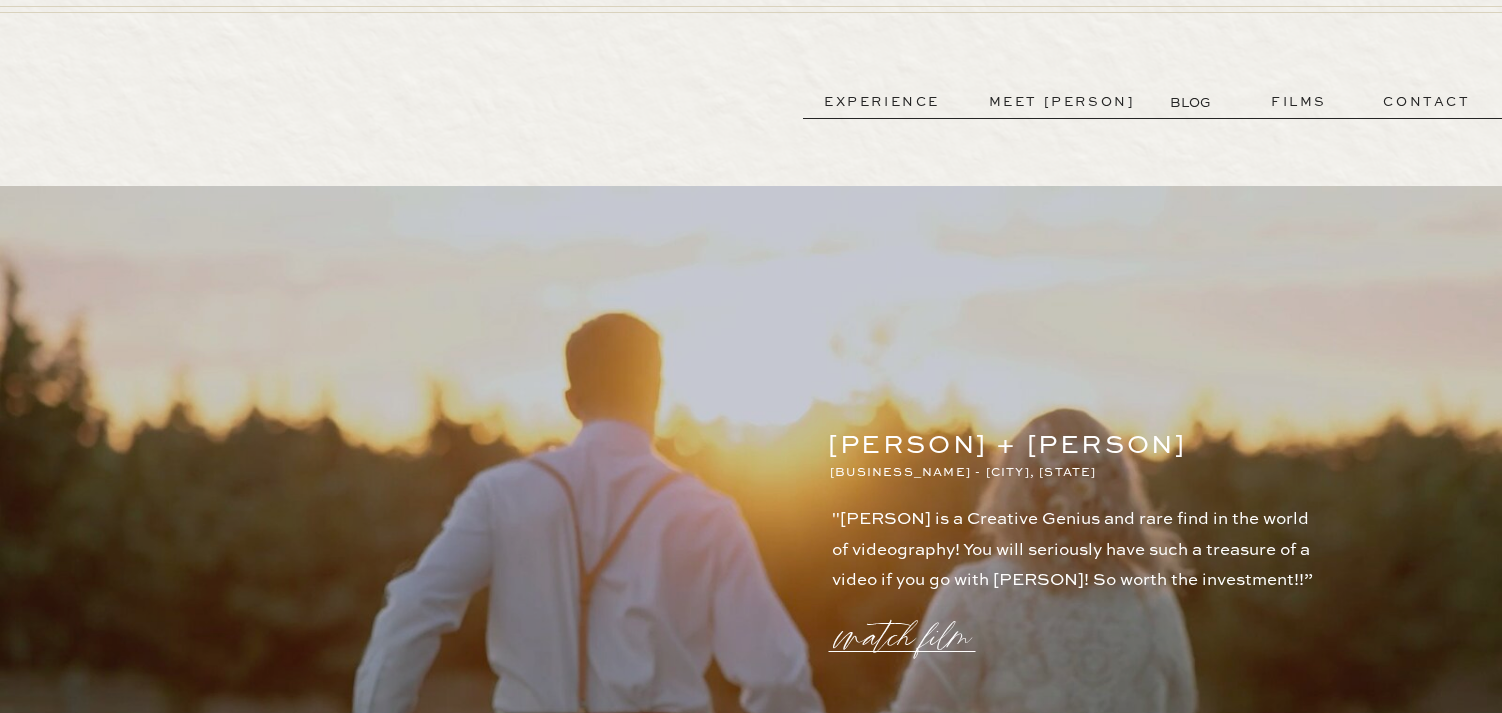 scroll, scrollTop: 3621, scrollLeft: 0, axis: vertical 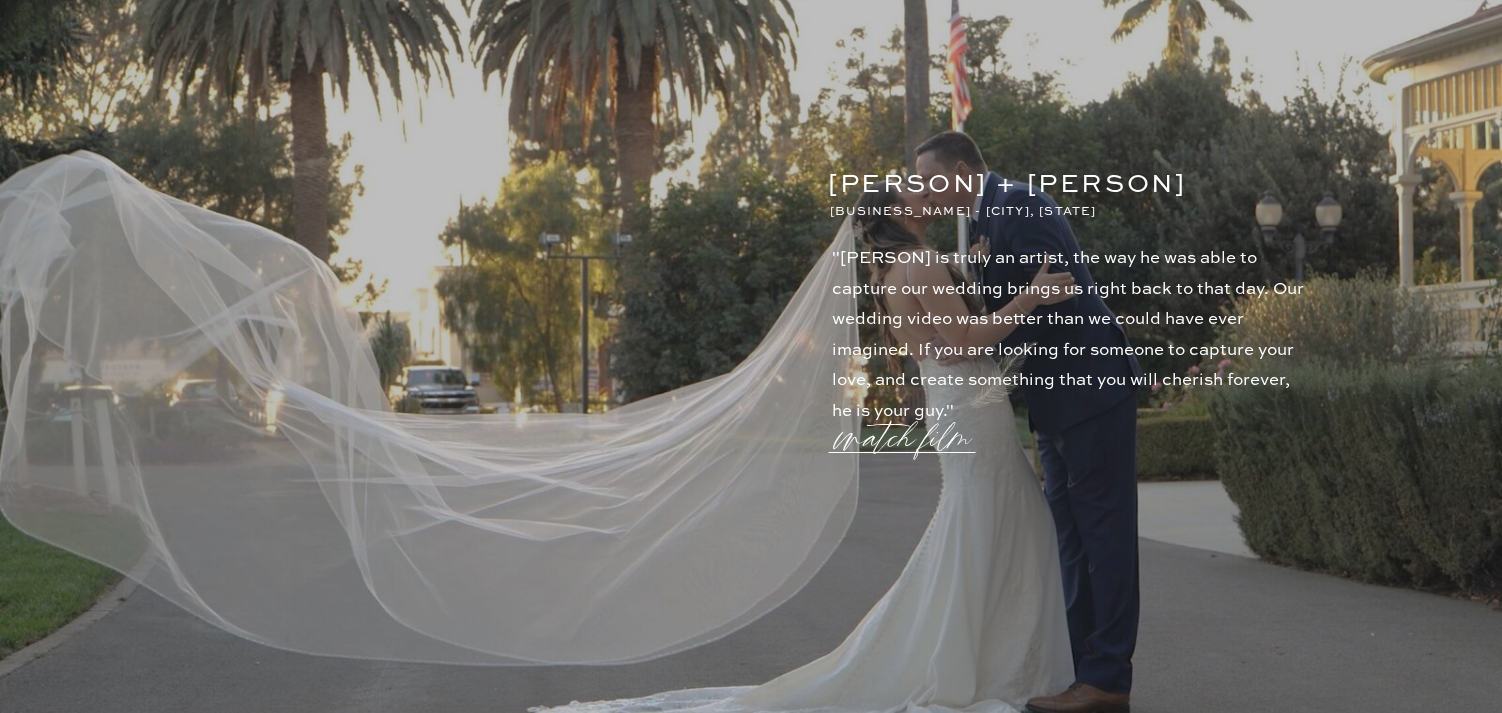 click on "watch film" at bounding box center [909, 426] 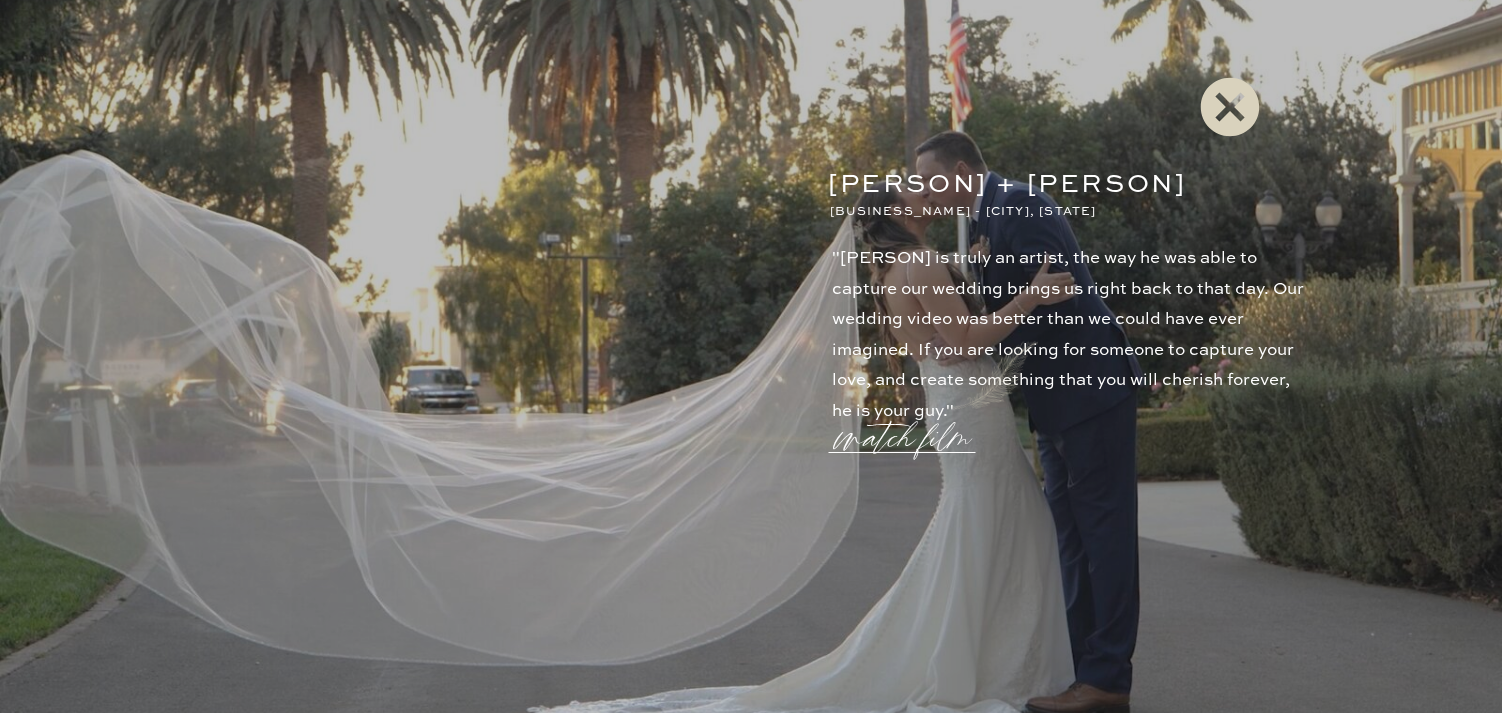 click 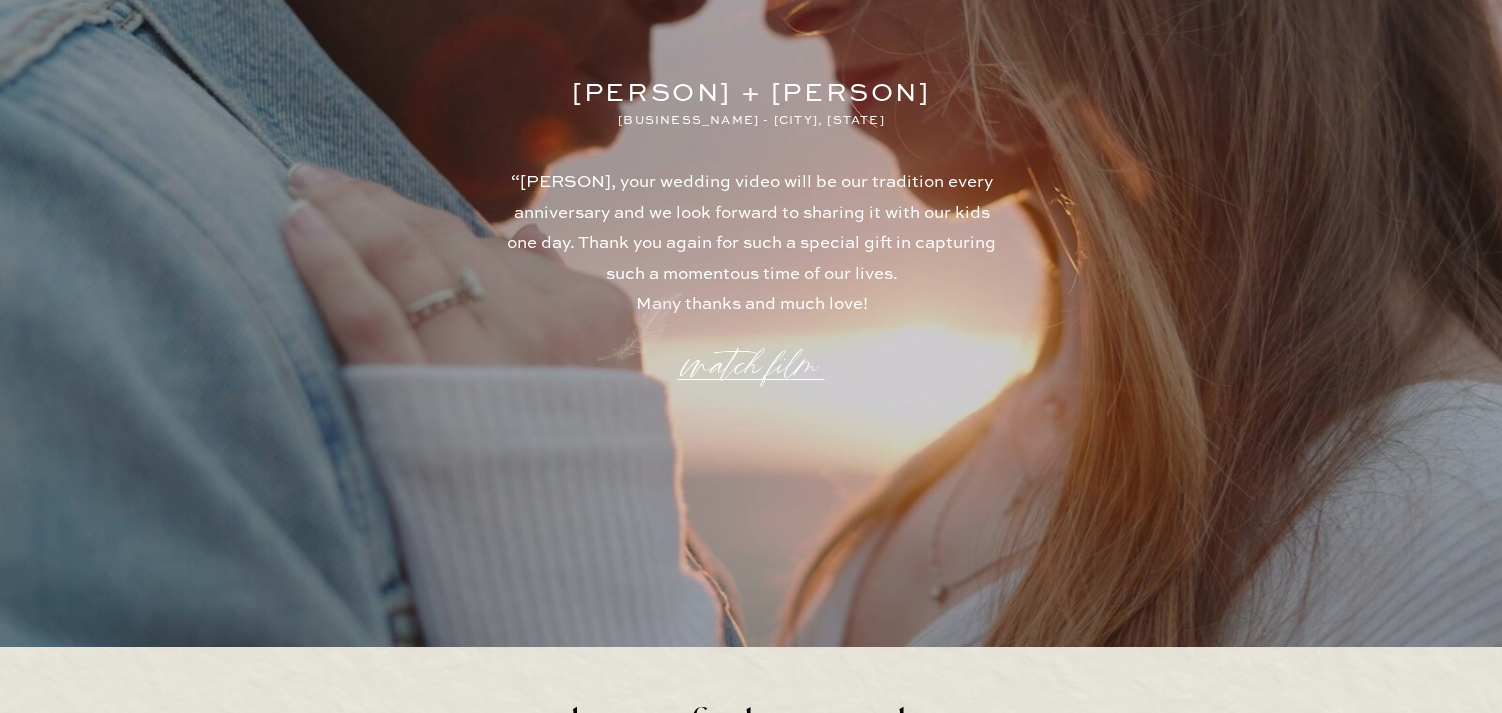 scroll, scrollTop: 5275, scrollLeft: 0, axis: vertical 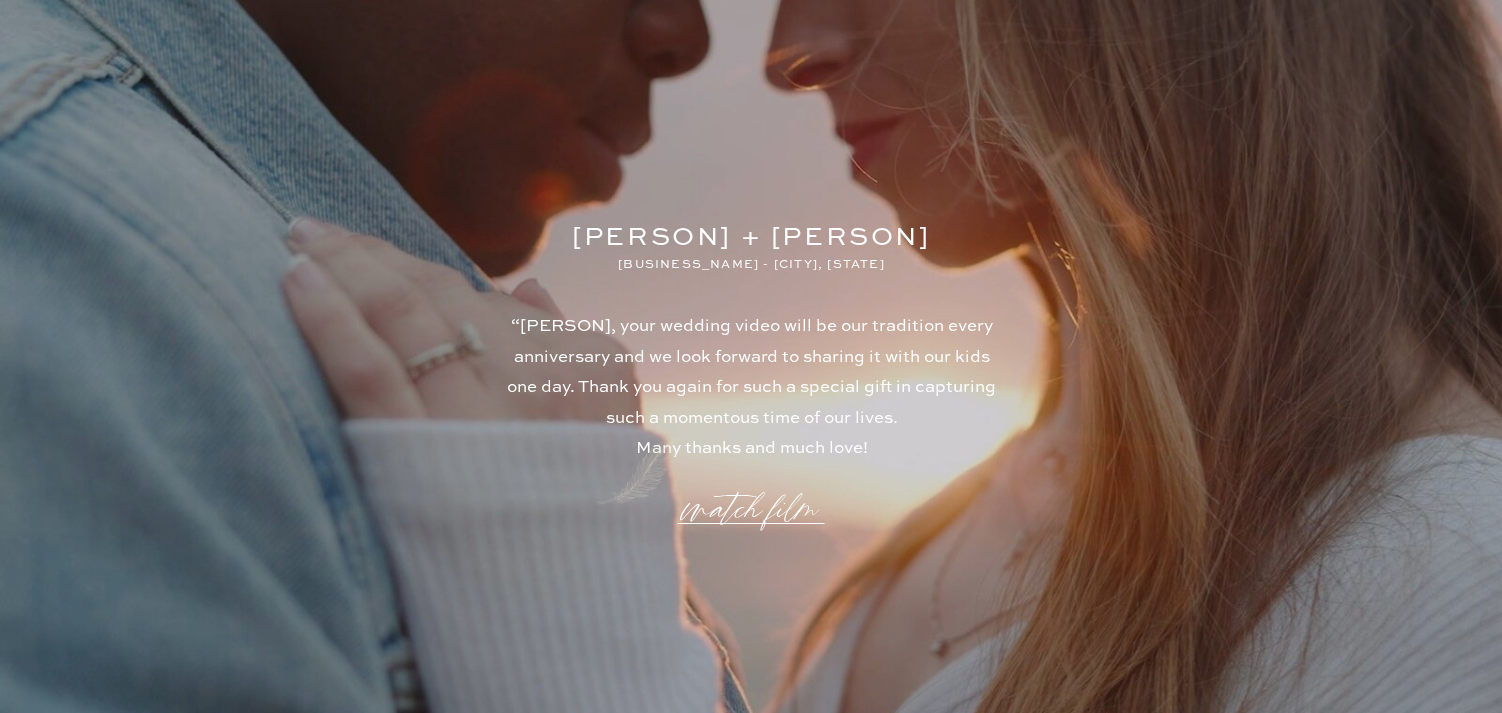 click on "watch film" at bounding box center [751, 497] 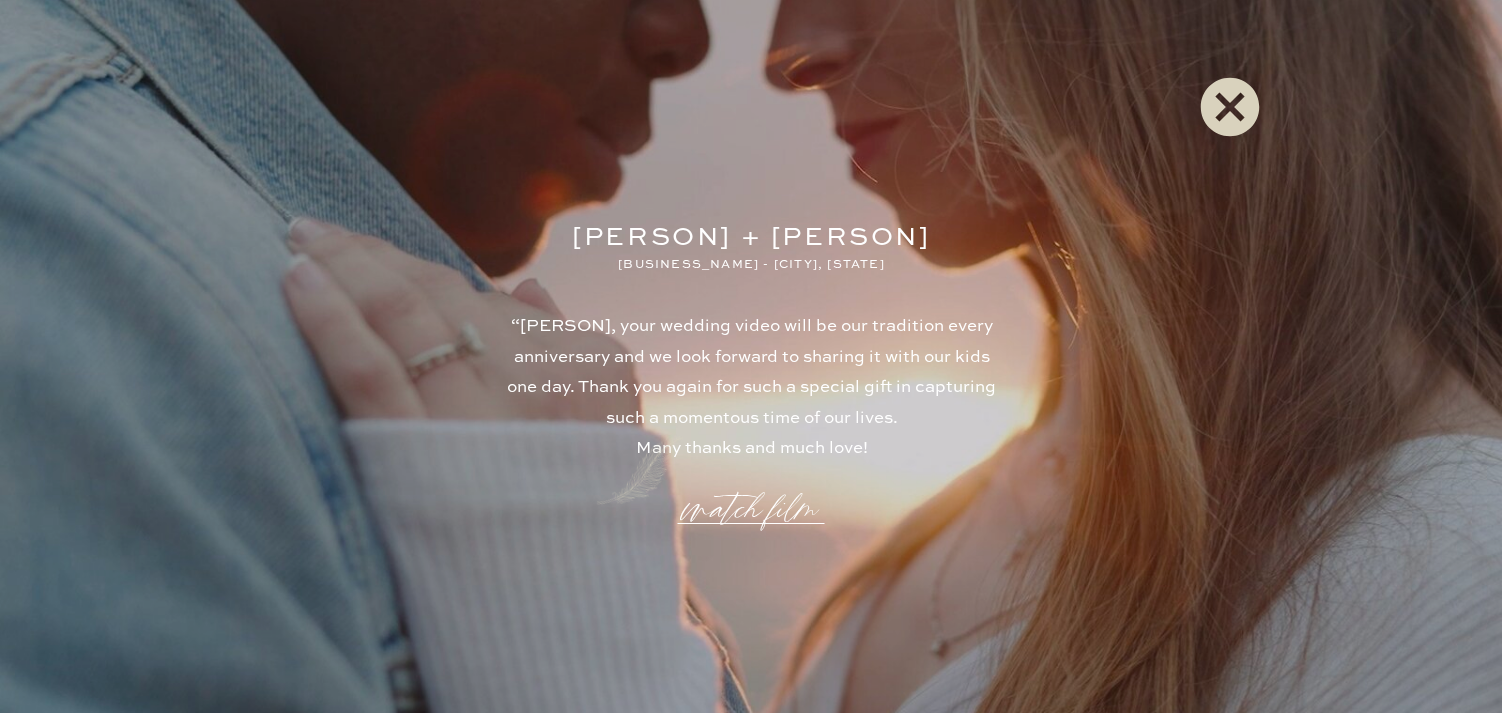 click 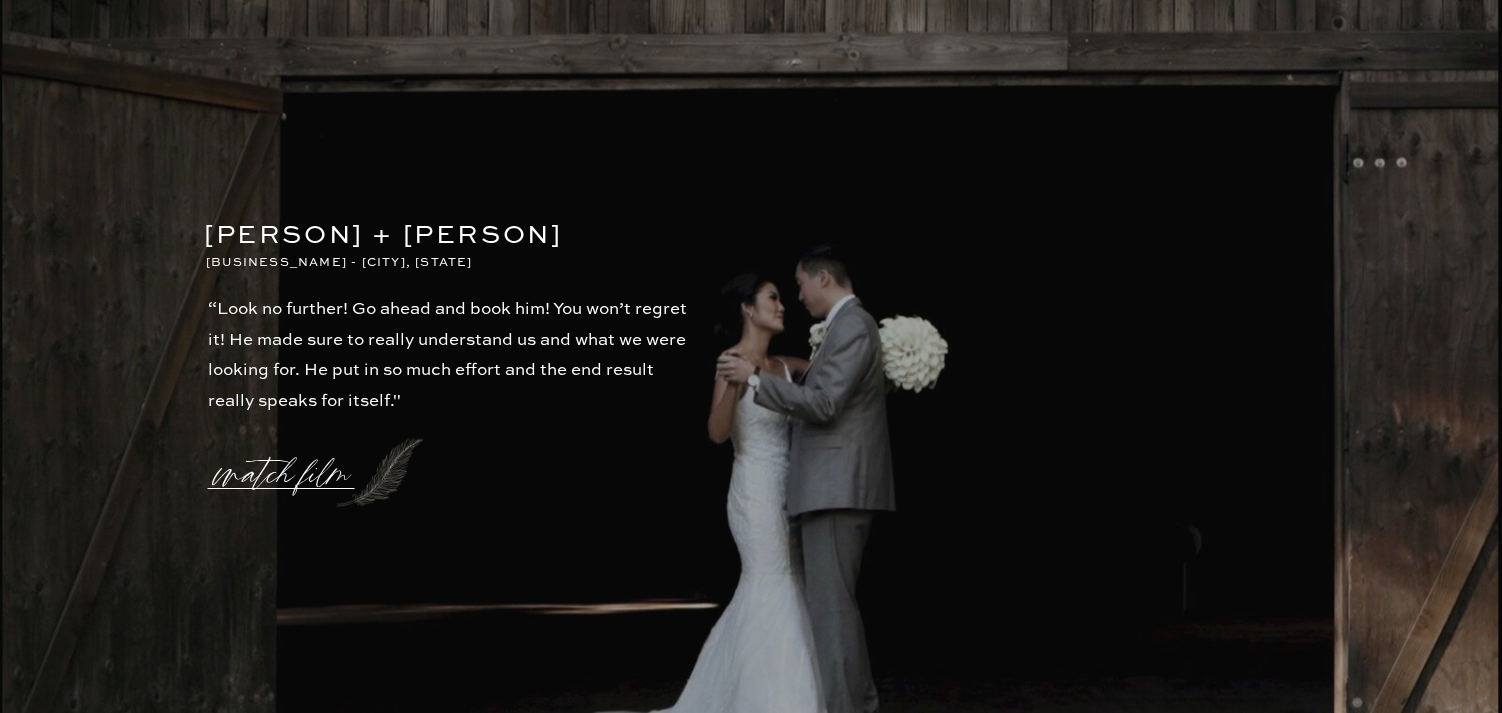 scroll, scrollTop: 4298, scrollLeft: 0, axis: vertical 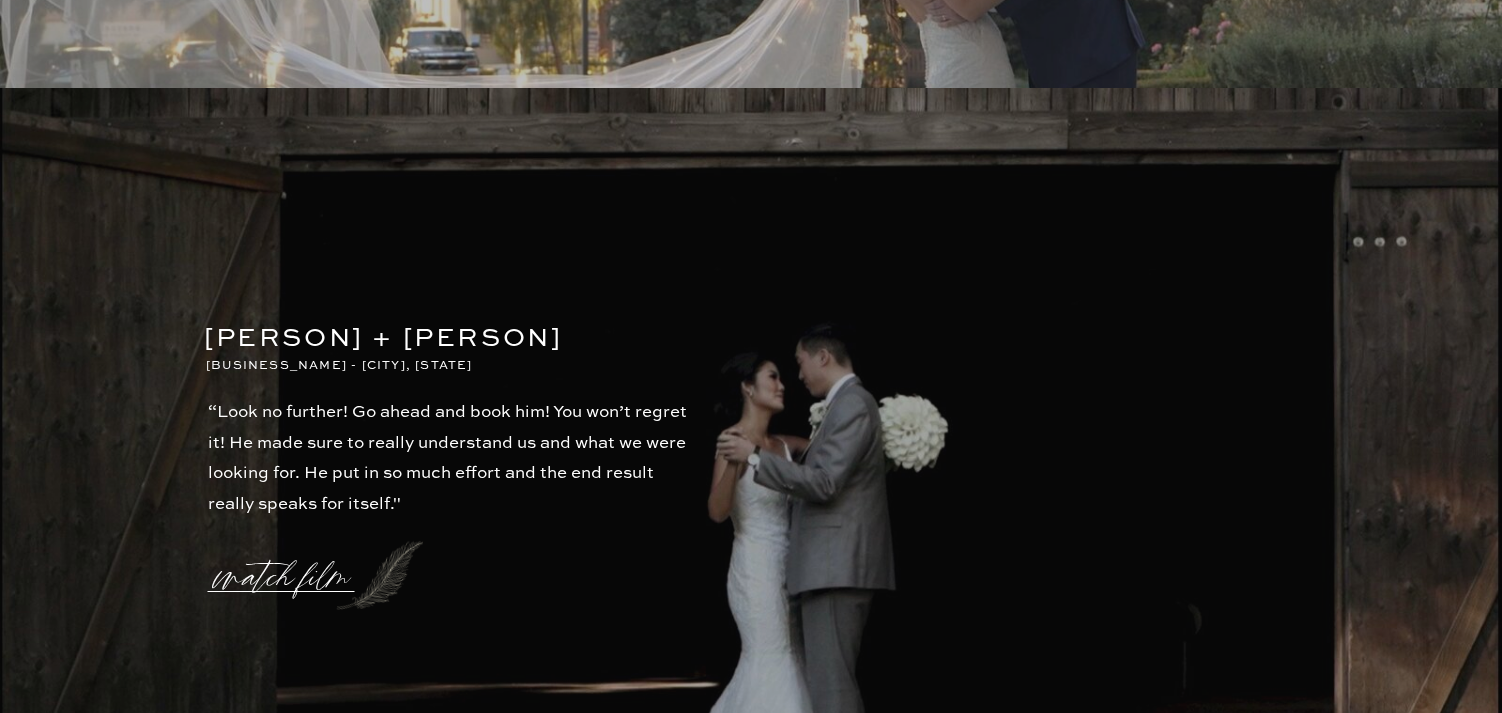 click on "watch film" at bounding box center [288, 565] 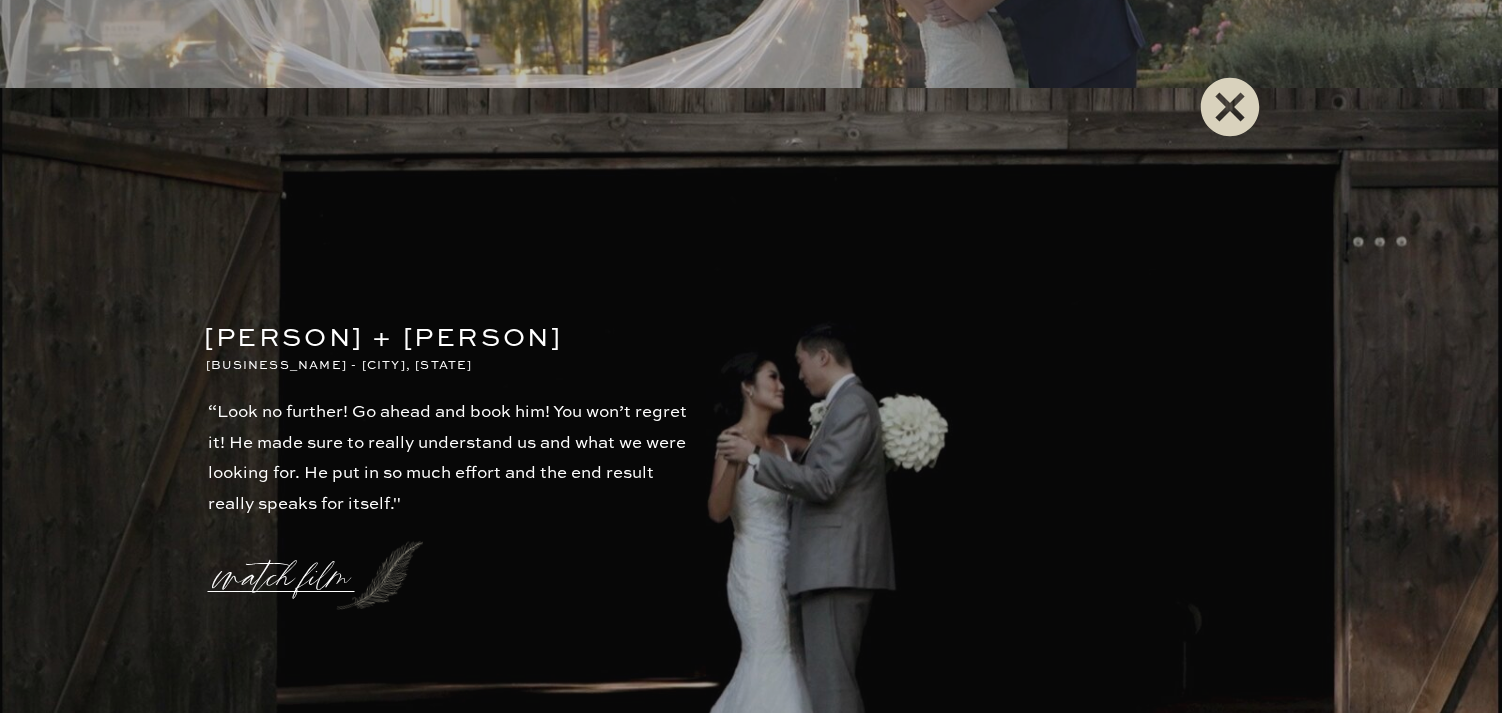 click 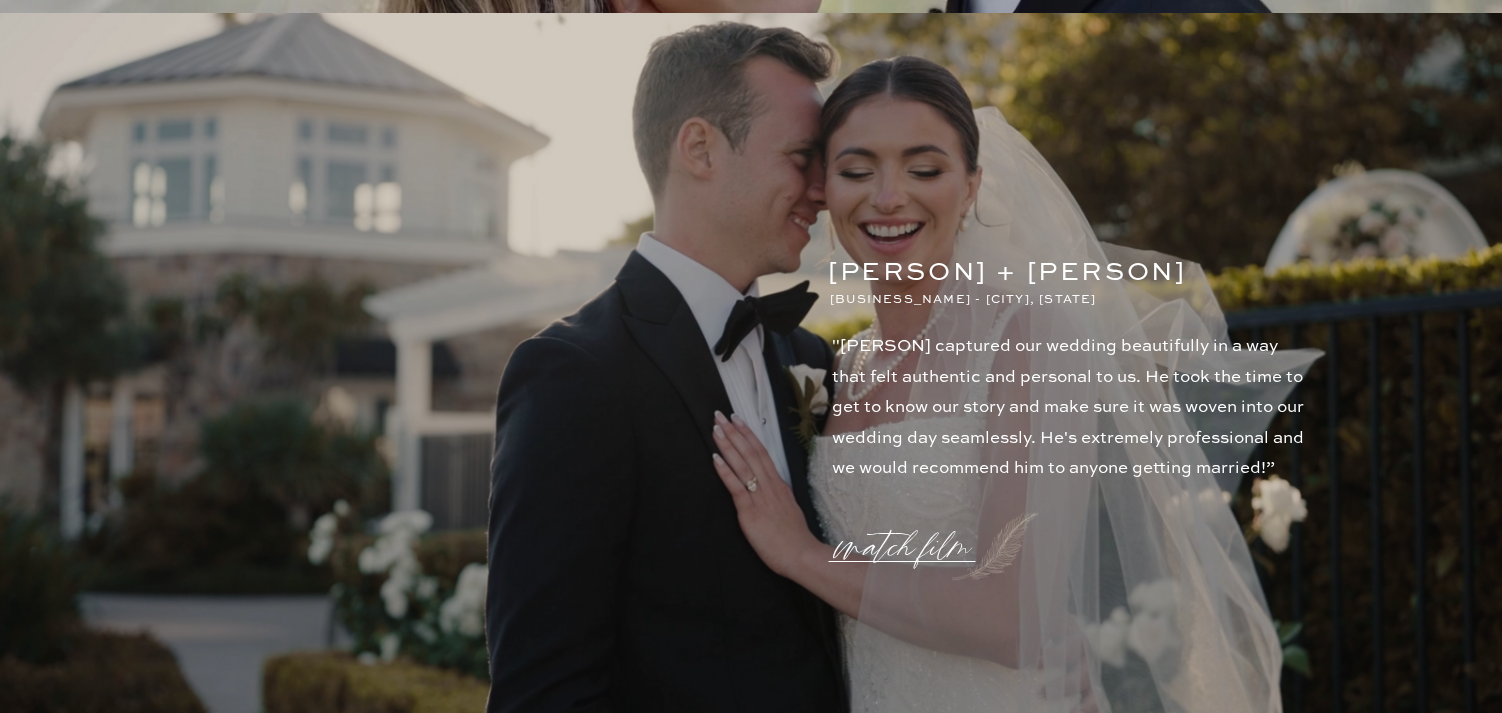 scroll, scrollTop: 2688, scrollLeft: 0, axis: vertical 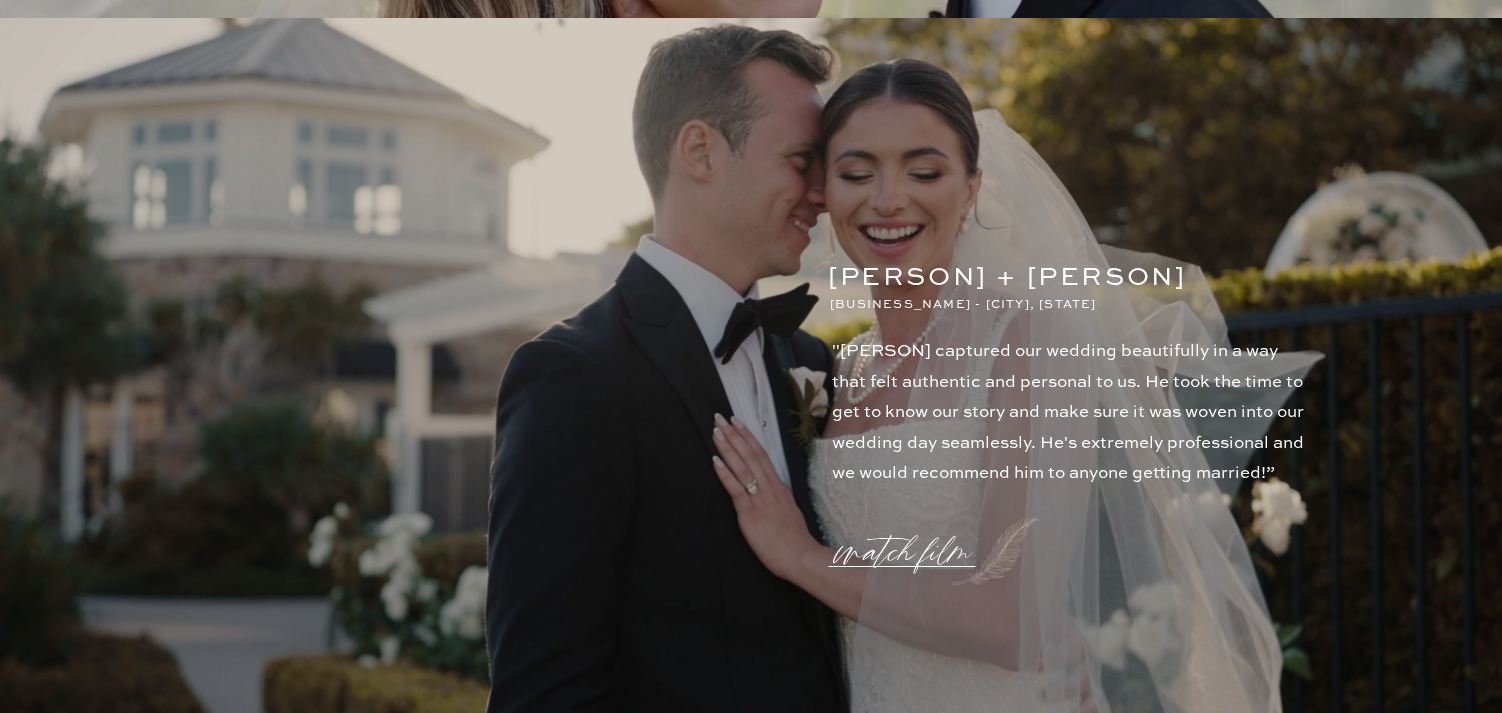 click on "watch film" at bounding box center (909, 540) 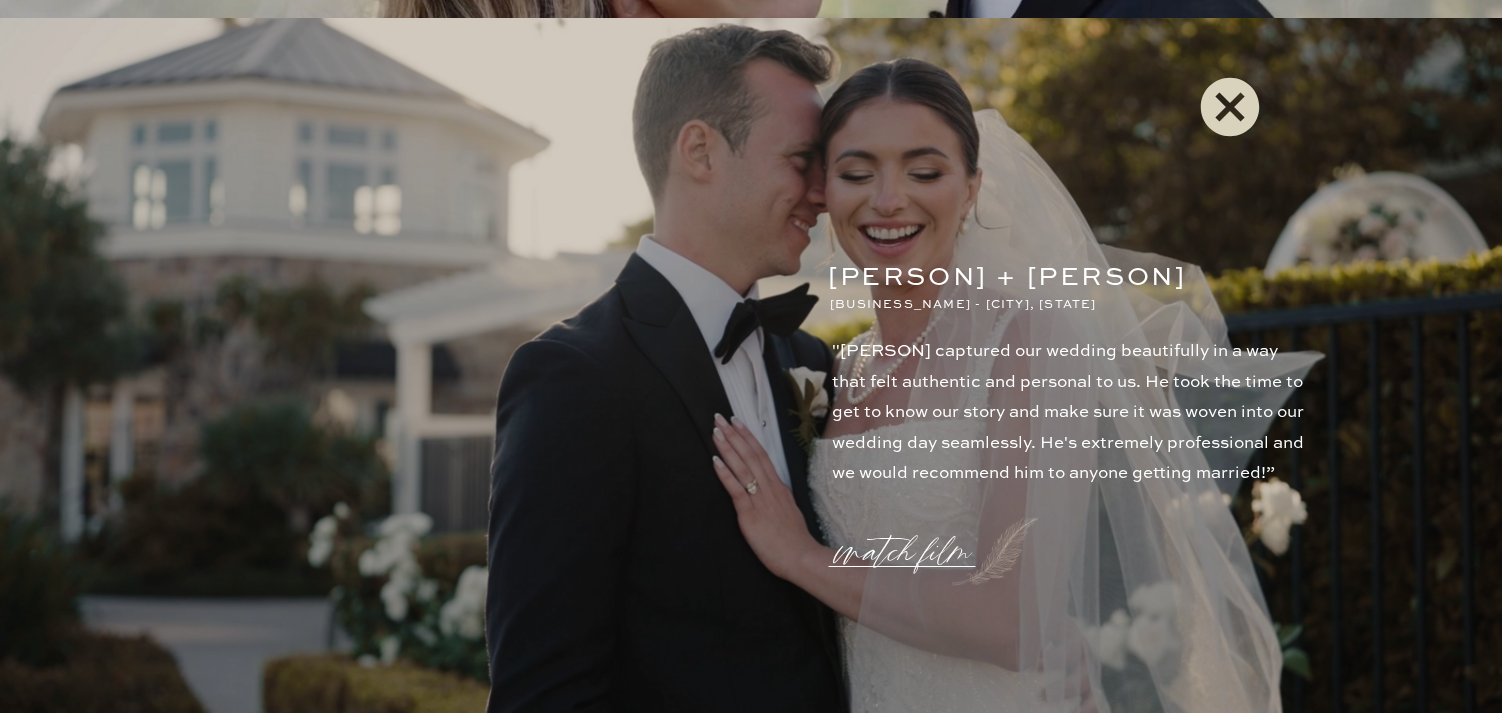 click 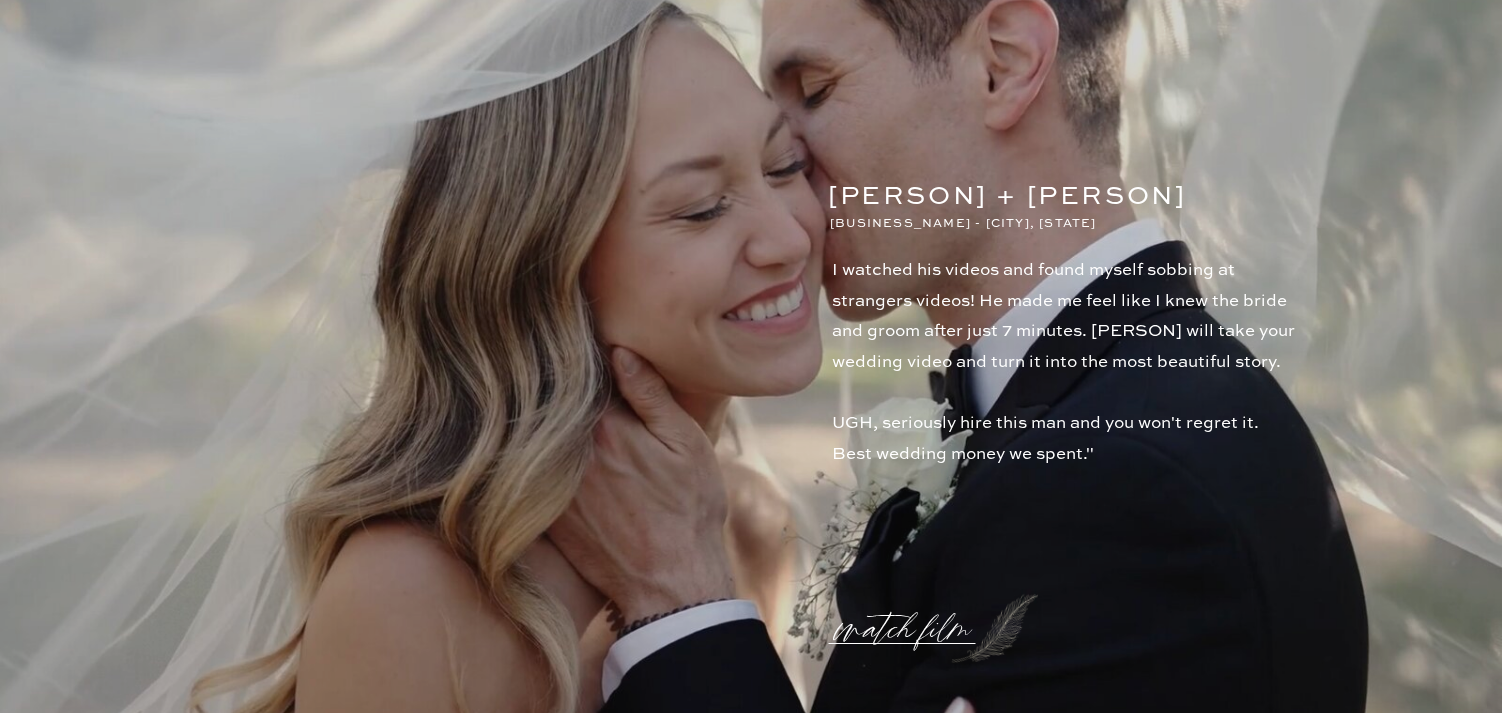 scroll, scrollTop: 1860, scrollLeft: 0, axis: vertical 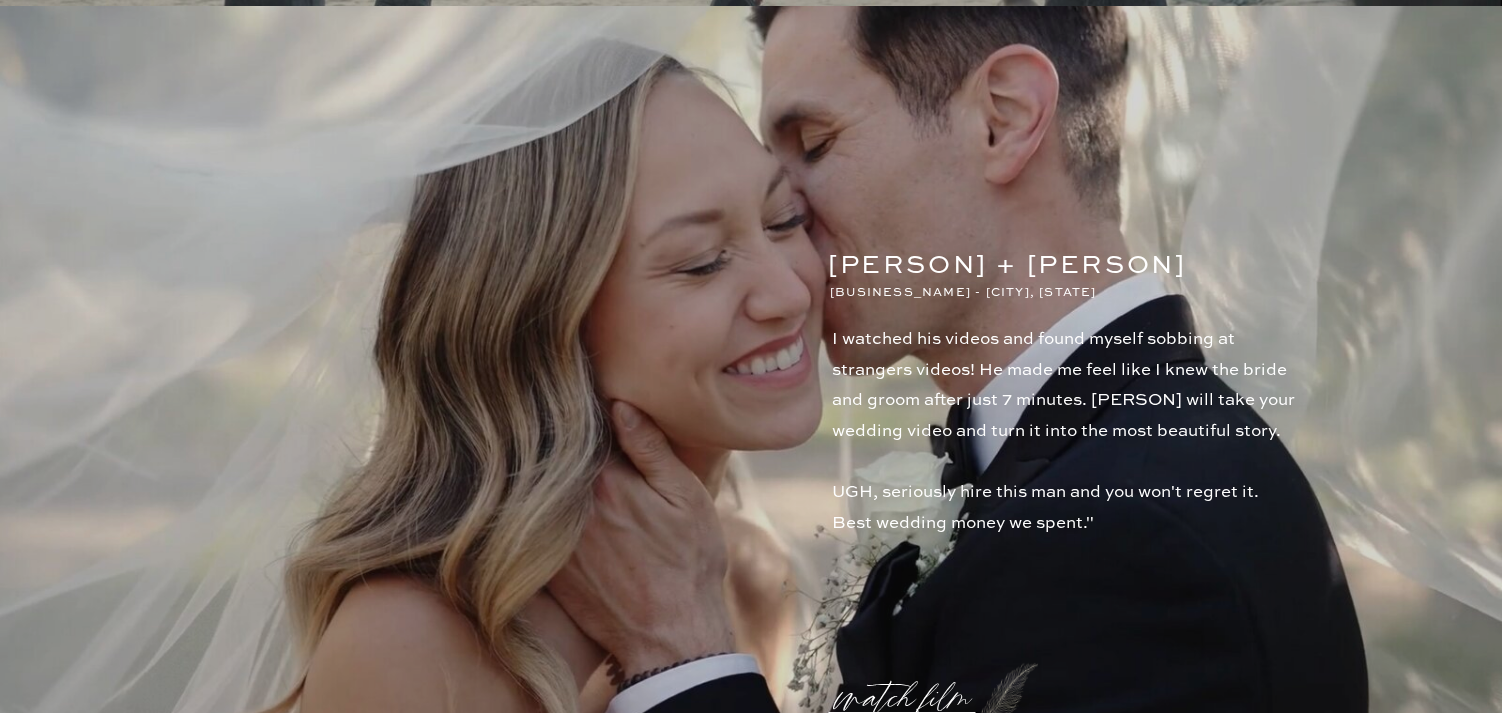 click on "watch film" at bounding box center (909, 686) 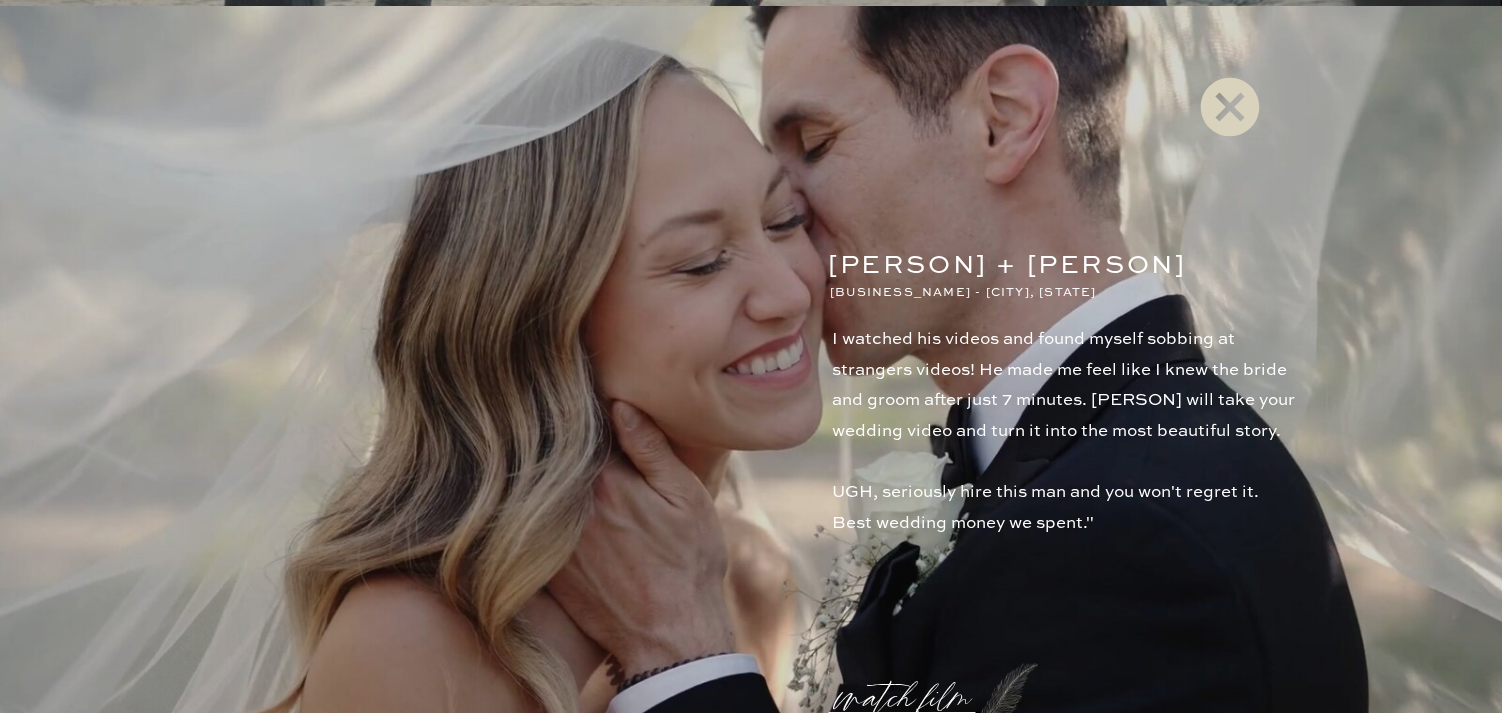 click 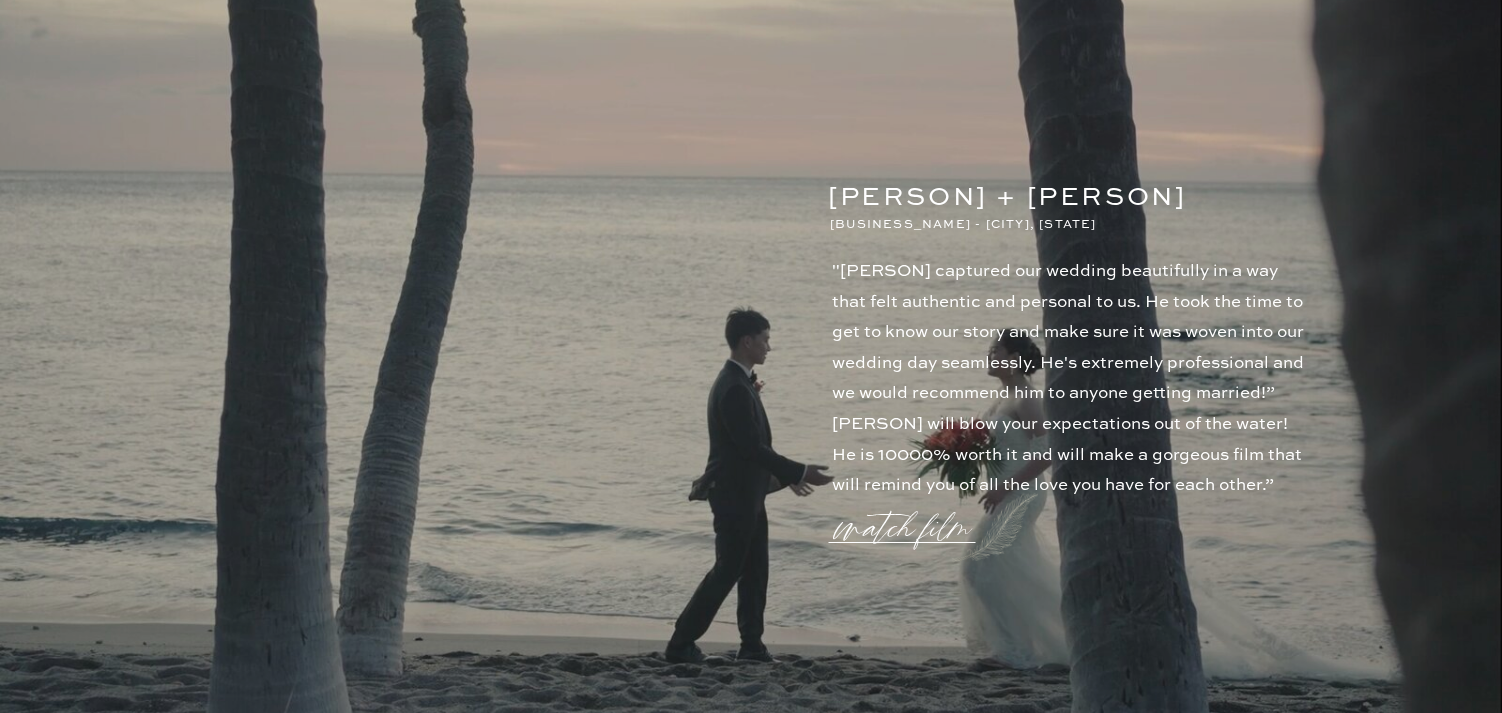 scroll, scrollTop: 1083, scrollLeft: 0, axis: vertical 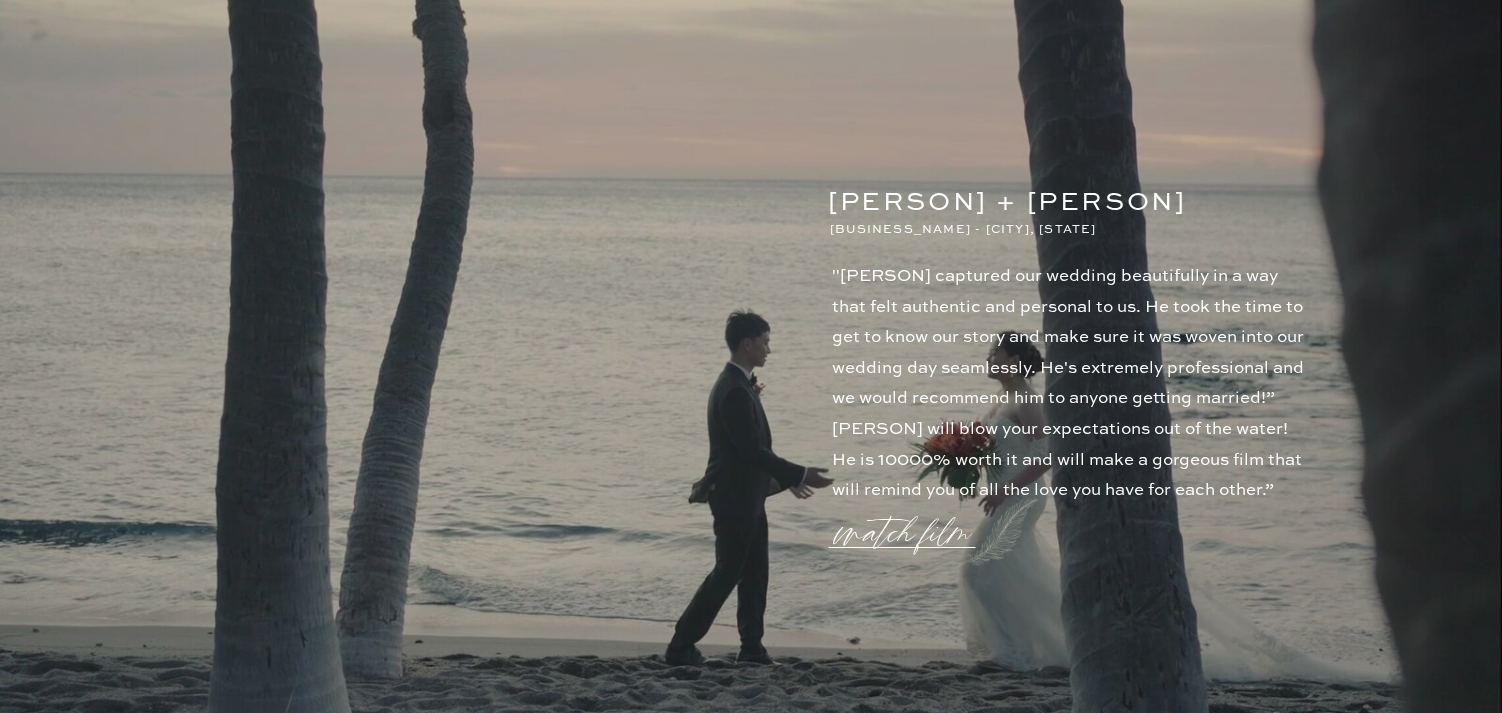 click on "watch film" at bounding box center (909, 521) 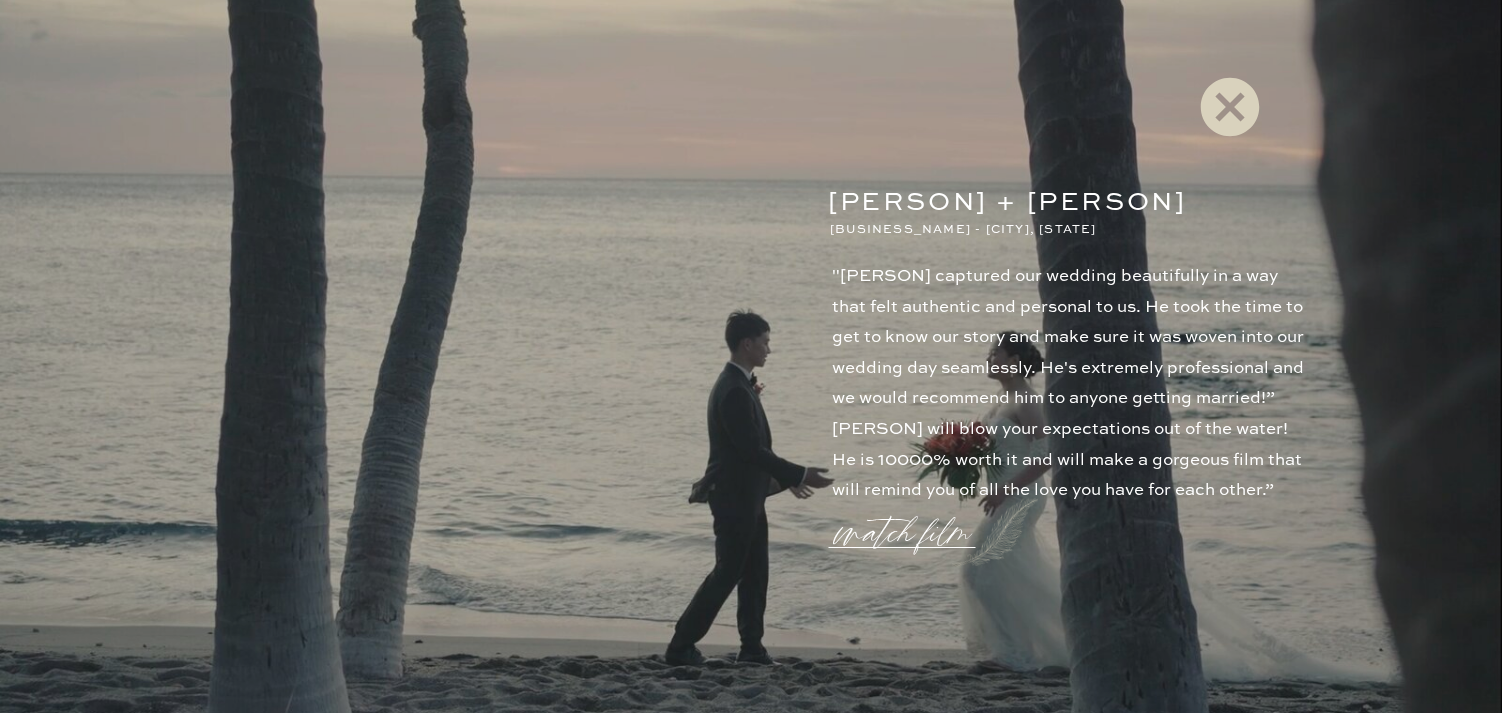 click 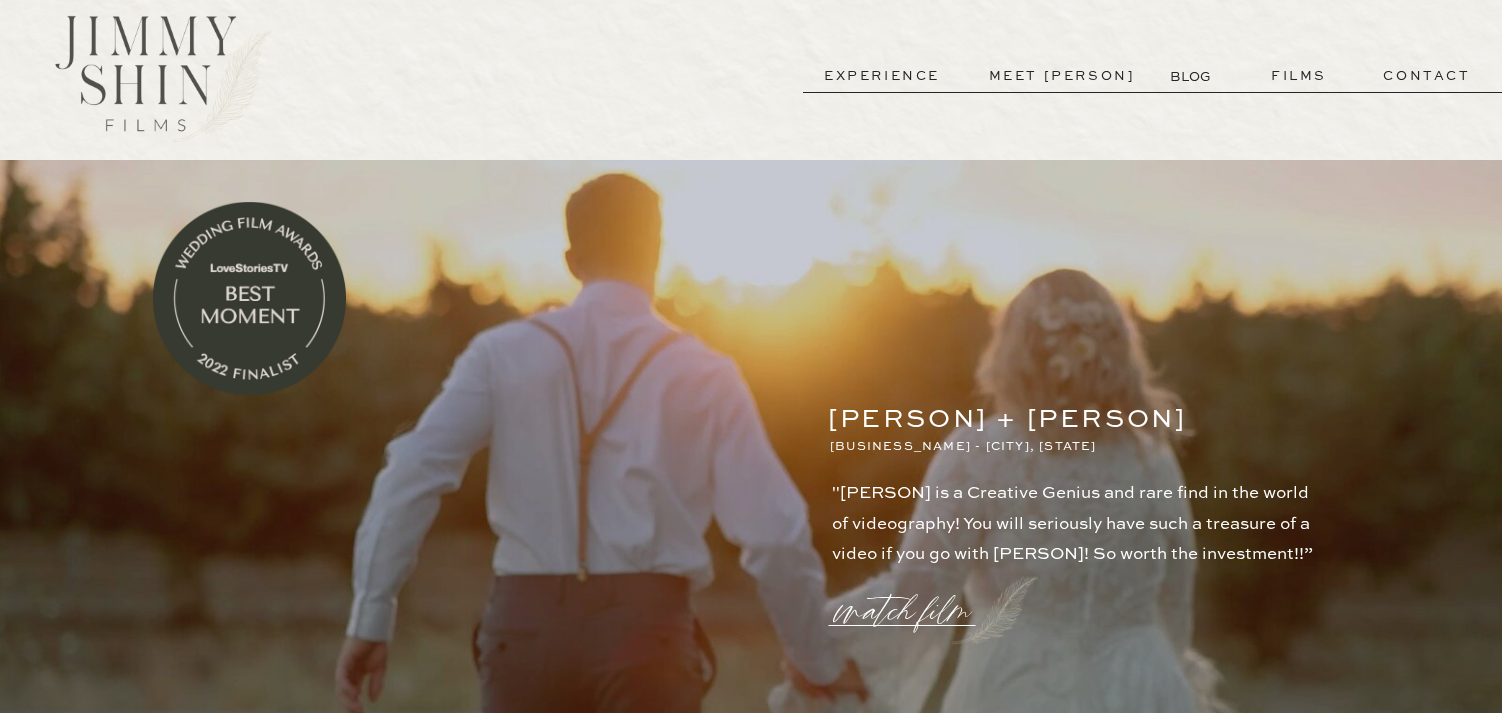 scroll, scrollTop: 30, scrollLeft: 0, axis: vertical 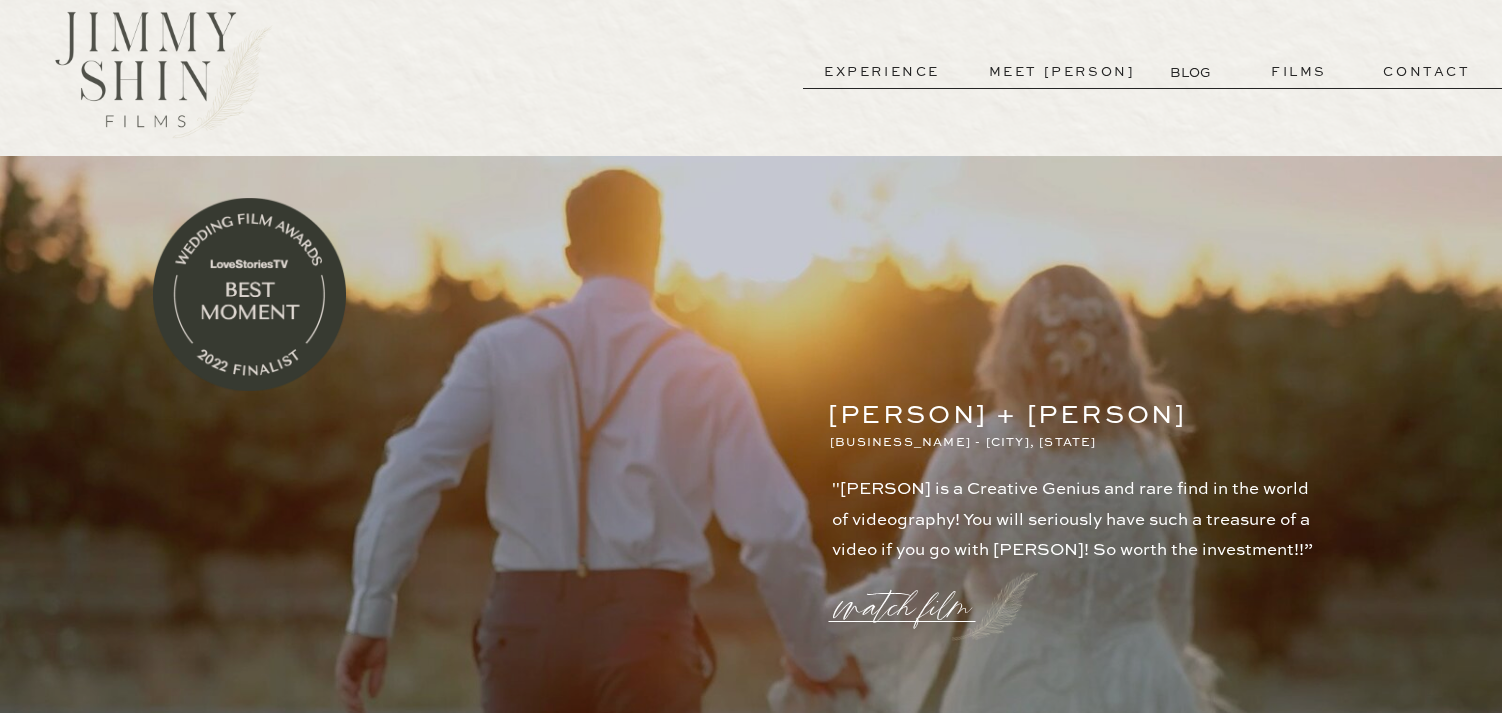 click on "watch film" at bounding box center (909, 595) 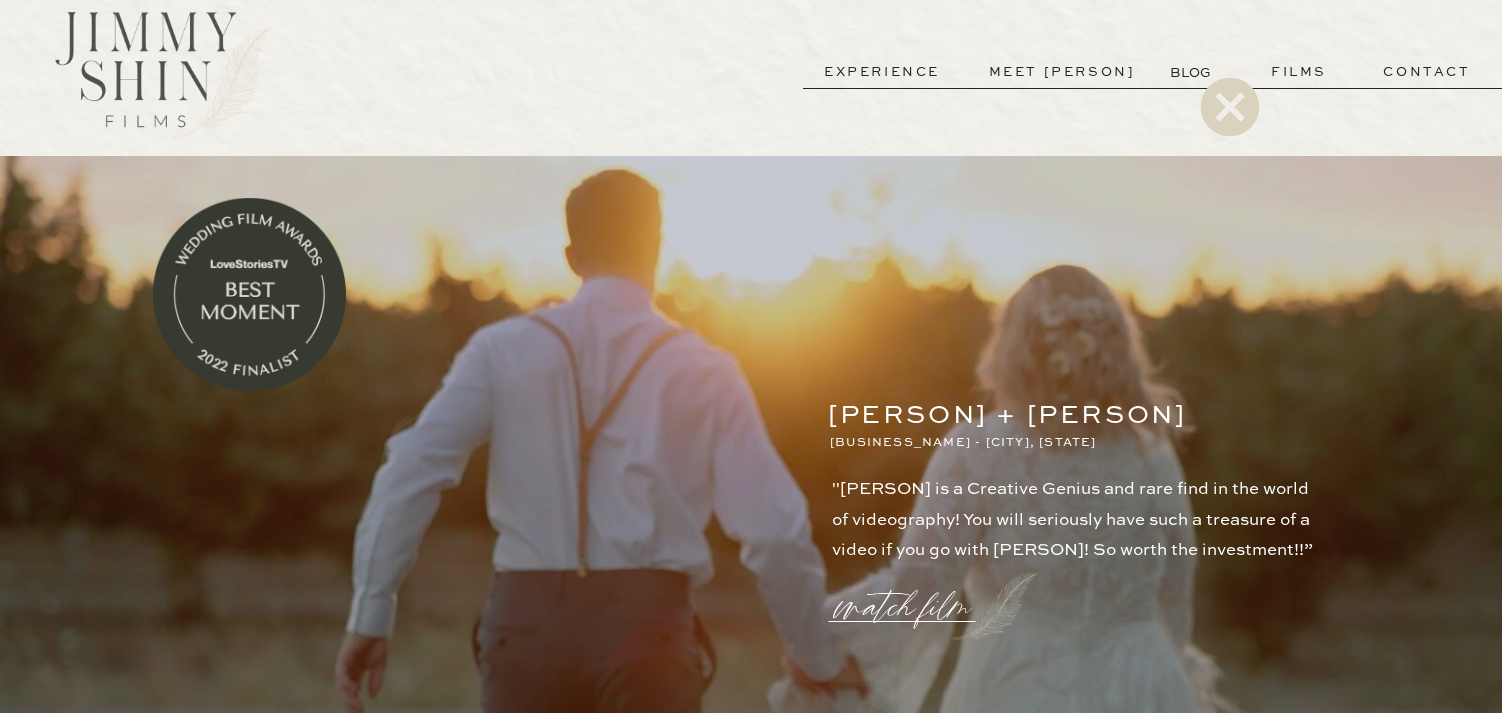 scroll, scrollTop: 31, scrollLeft: 0, axis: vertical 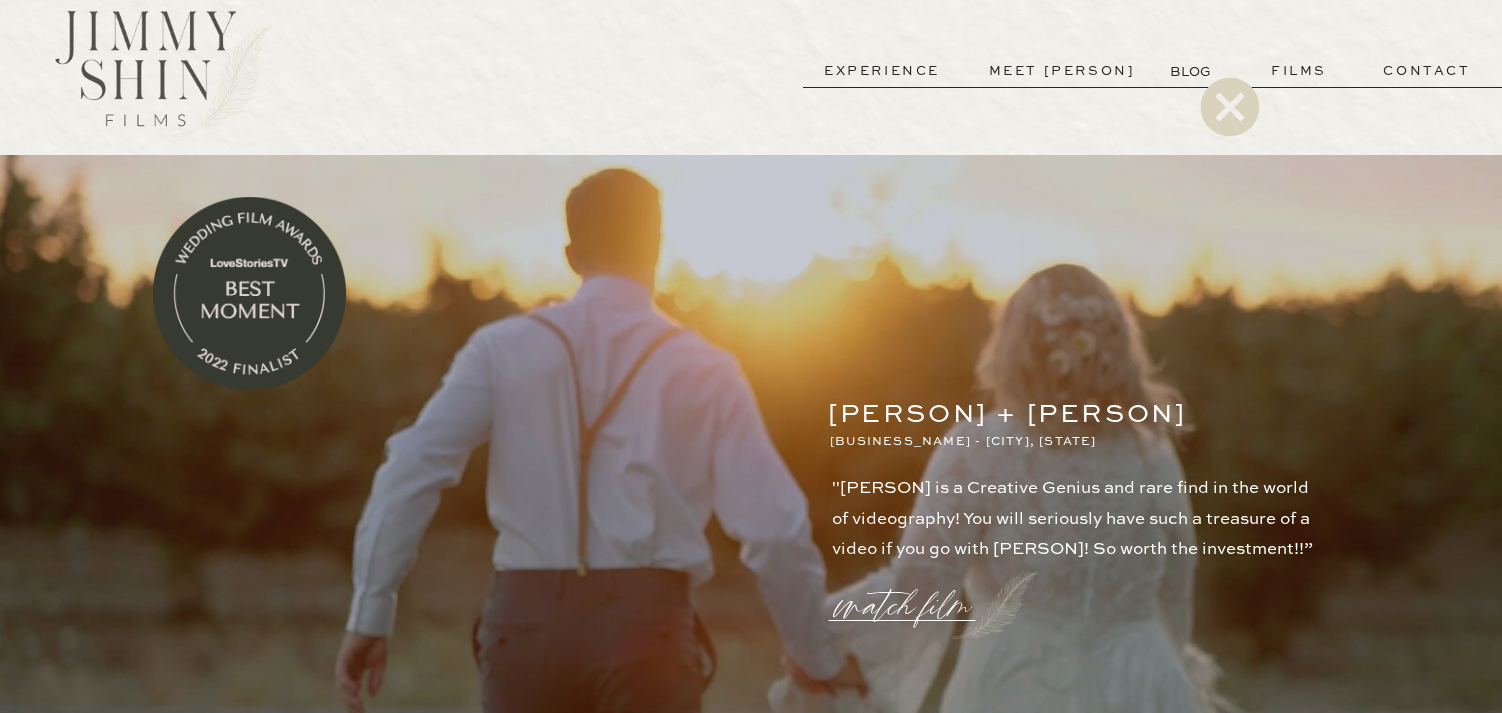 click 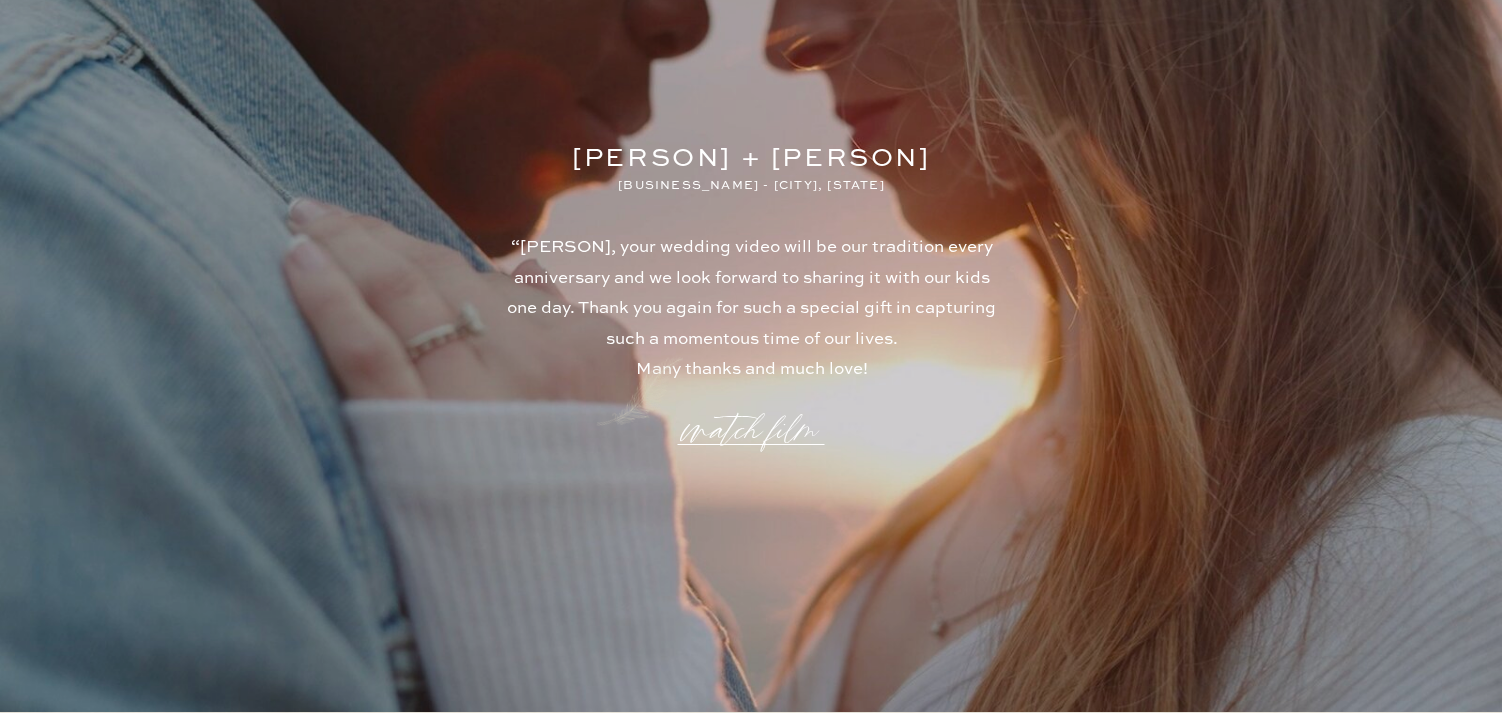 scroll, scrollTop: 5444, scrollLeft: 0, axis: vertical 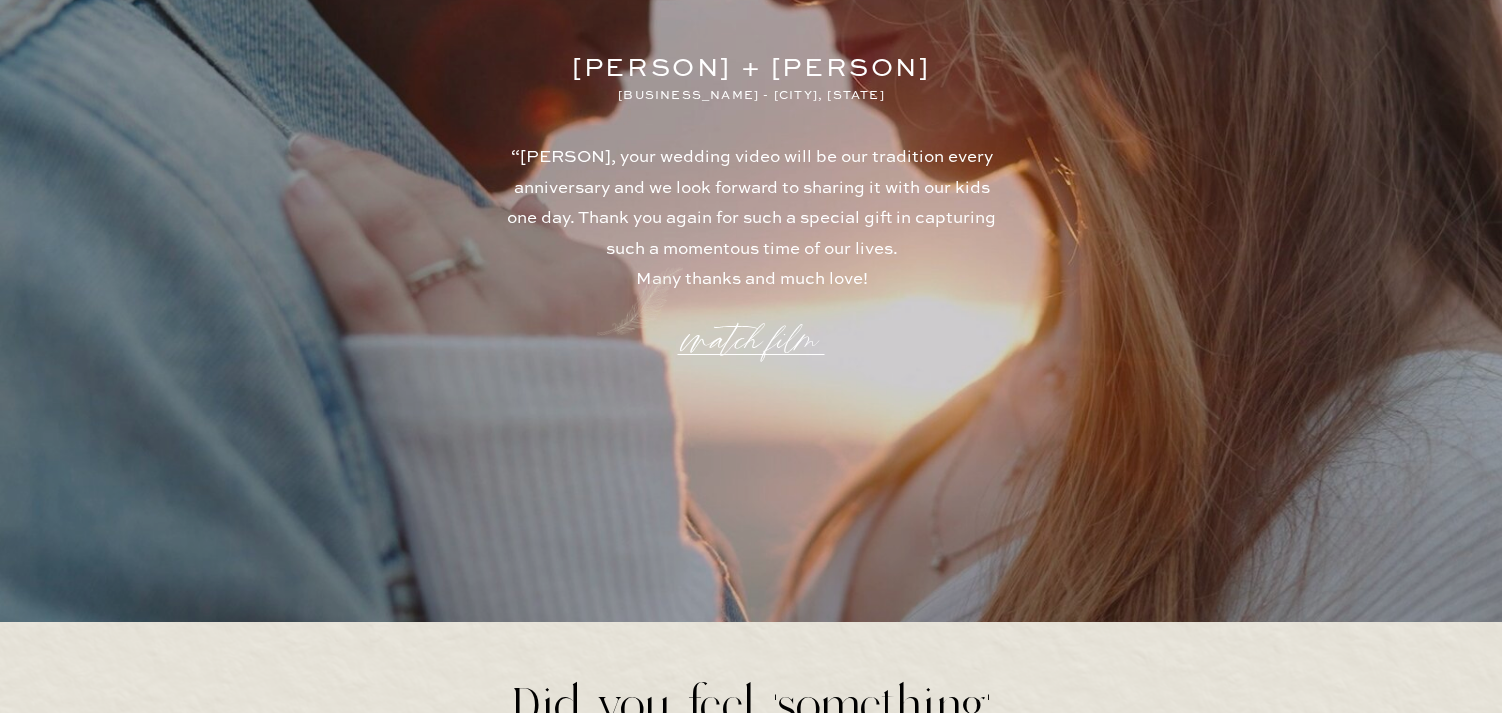 click on "watch film" at bounding box center (751, 328) 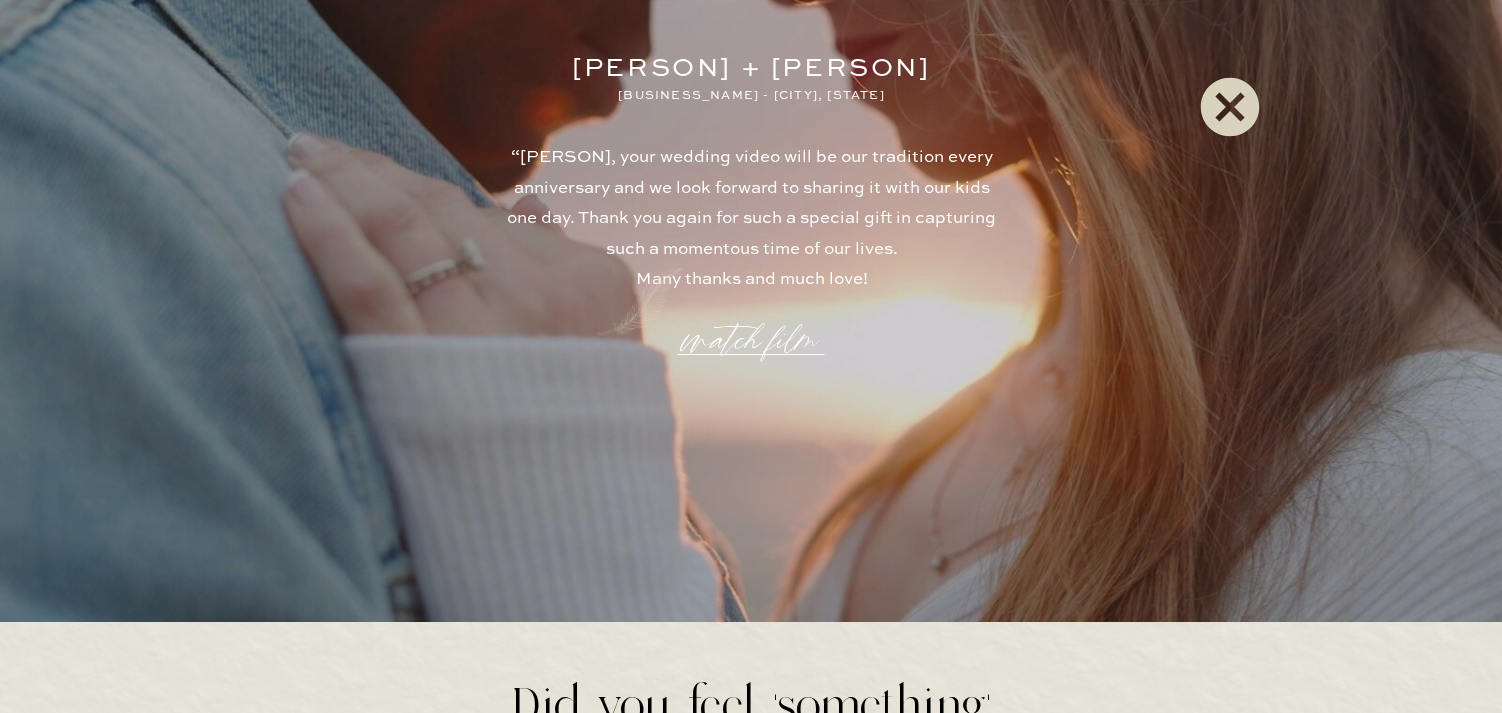click 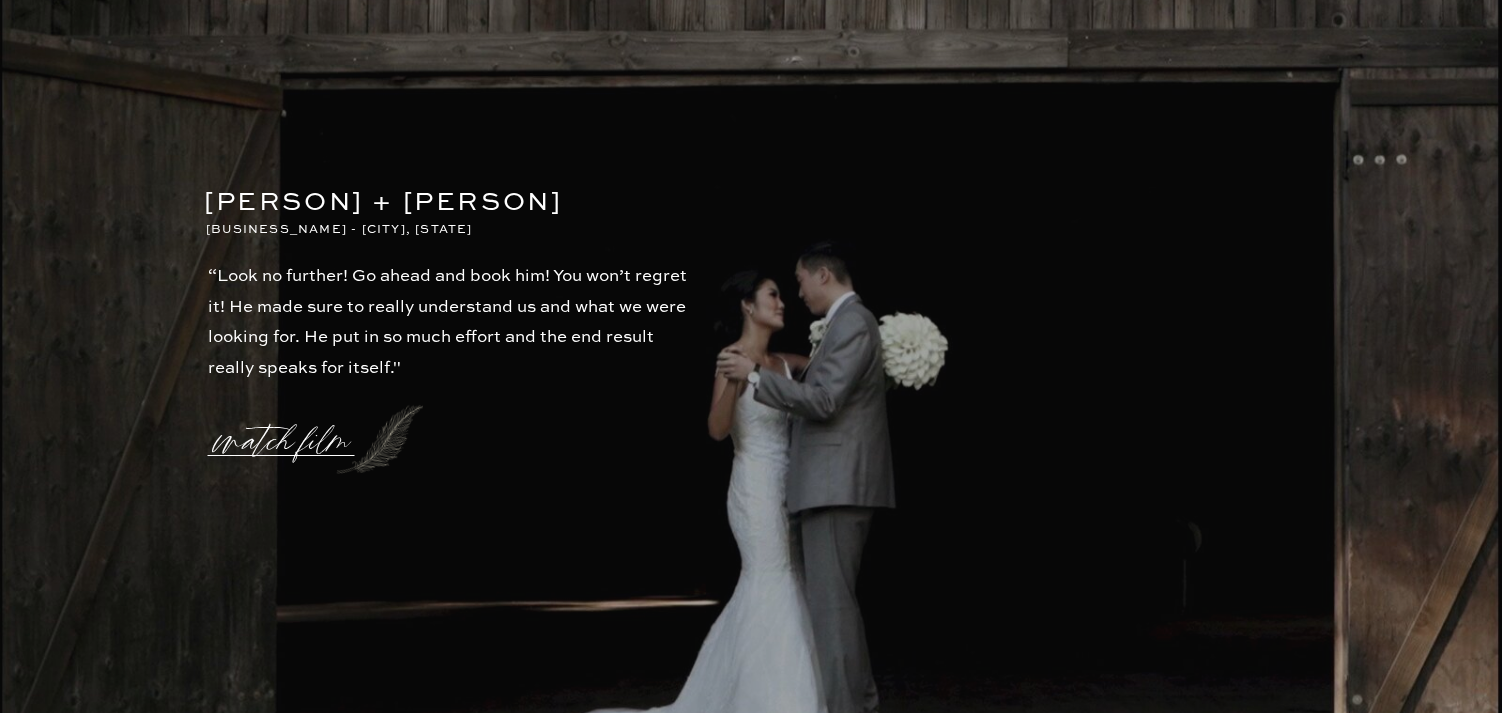 scroll, scrollTop: 4406, scrollLeft: 0, axis: vertical 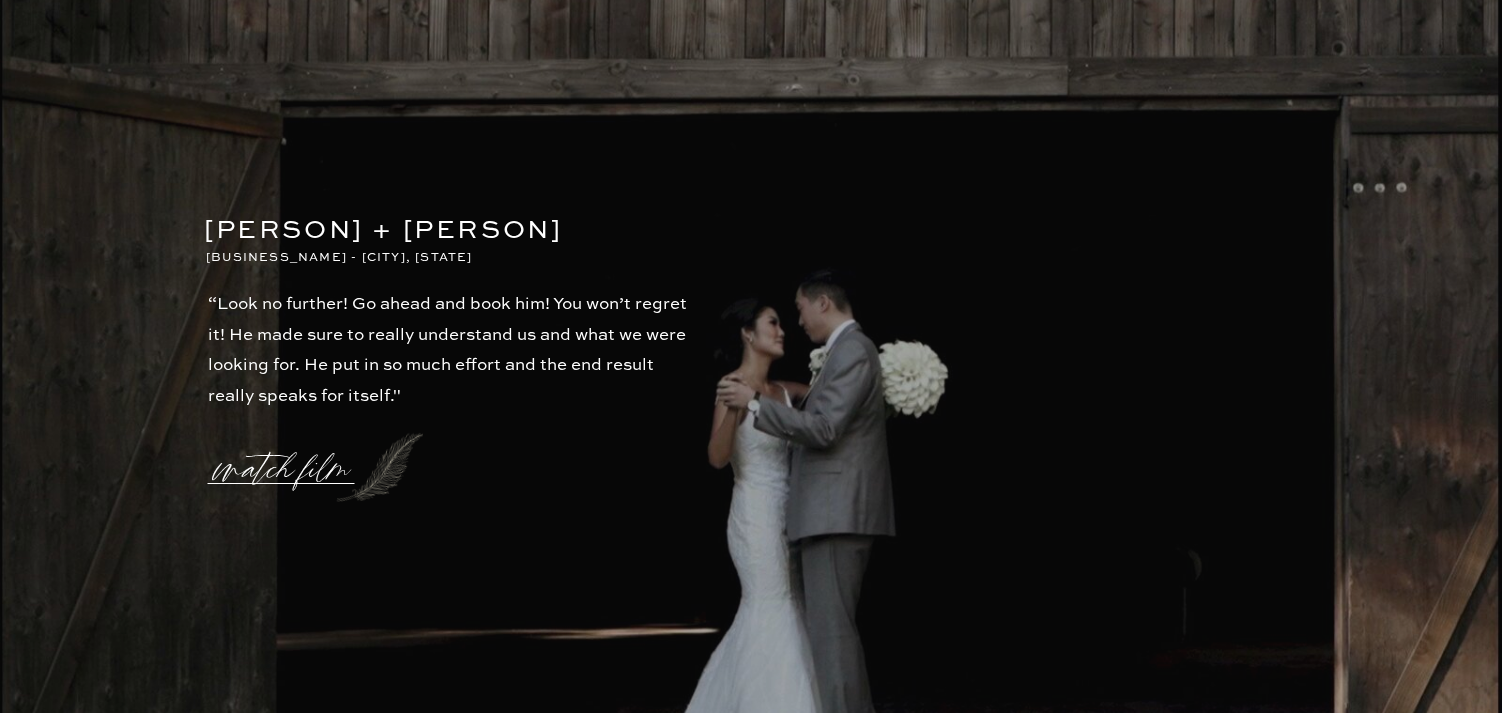 click on "watch film" at bounding box center [288, 457] 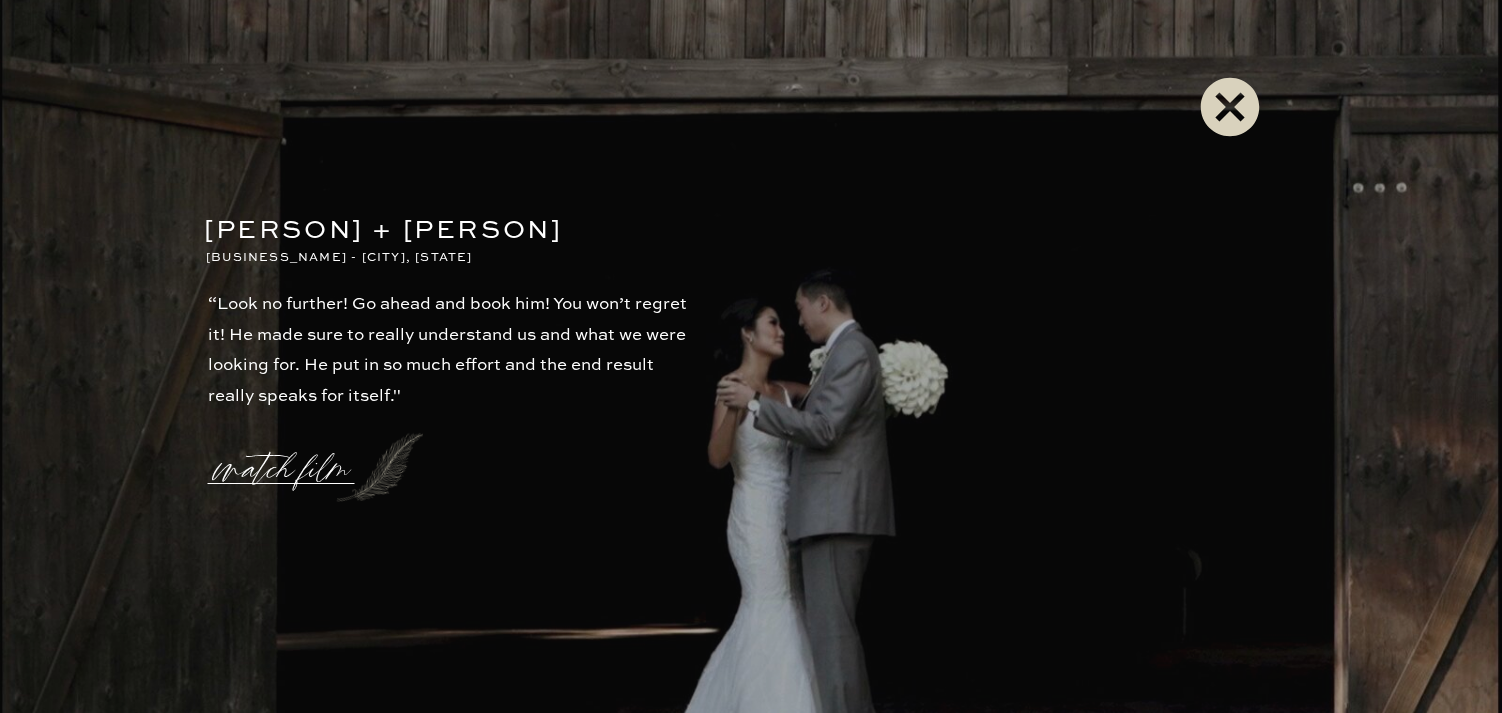 click 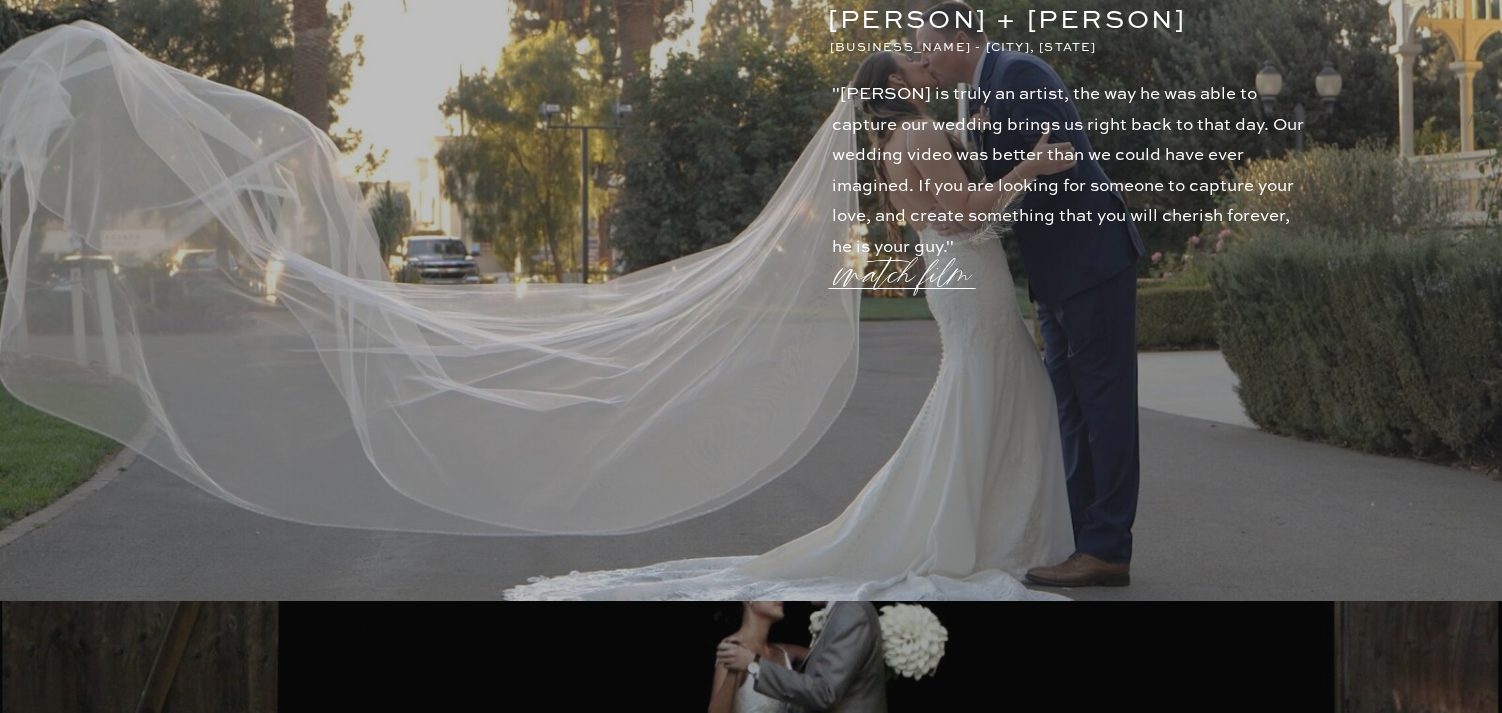 scroll, scrollTop: 3550, scrollLeft: 0, axis: vertical 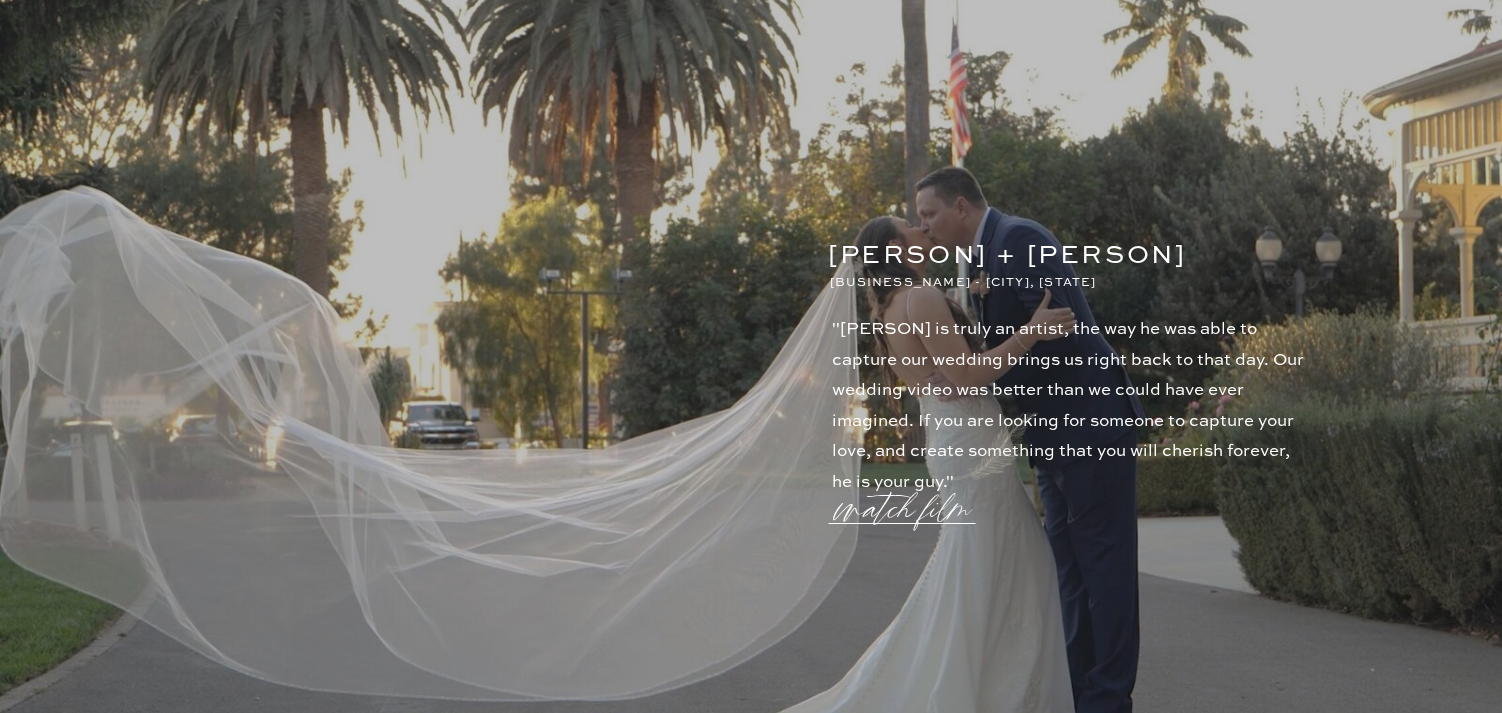 click on "watch film" at bounding box center [909, 497] 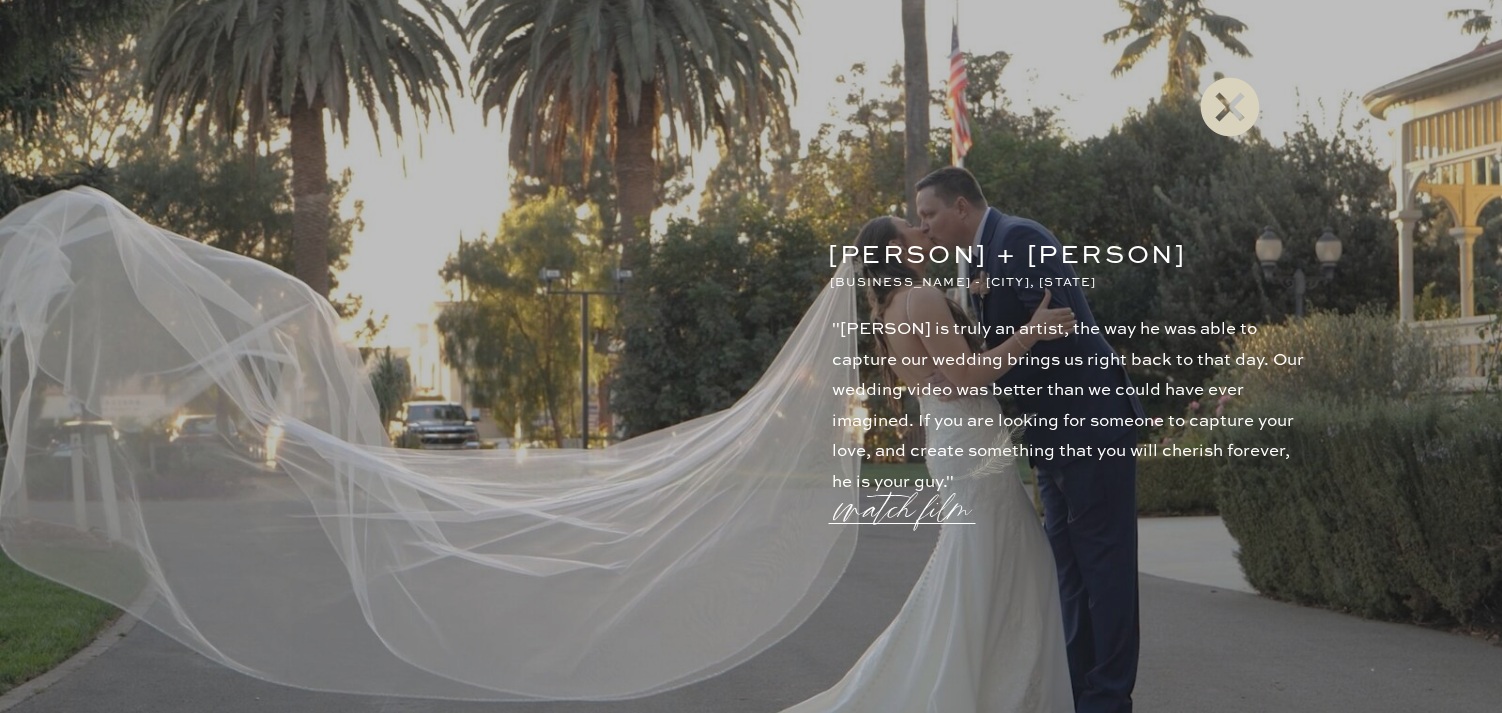 click 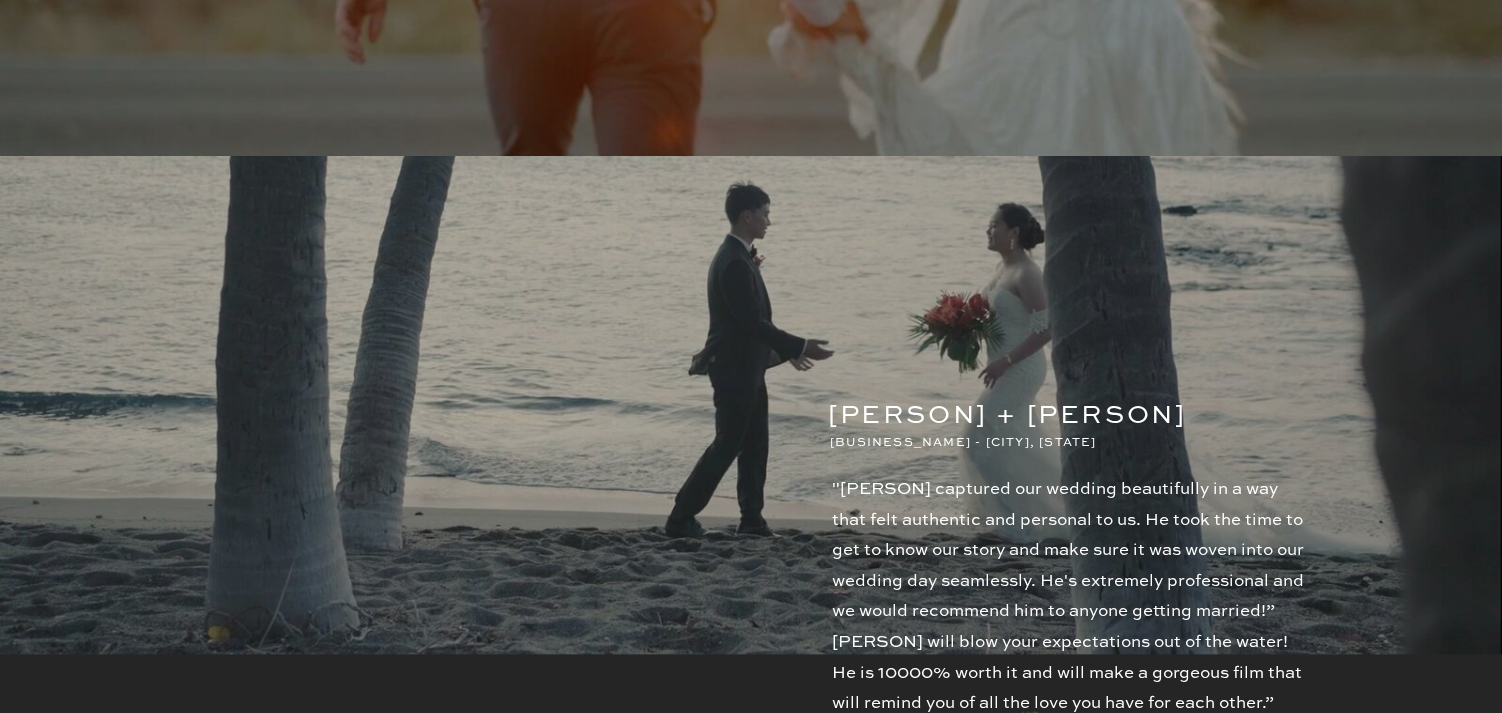 scroll, scrollTop: 0, scrollLeft: 0, axis: both 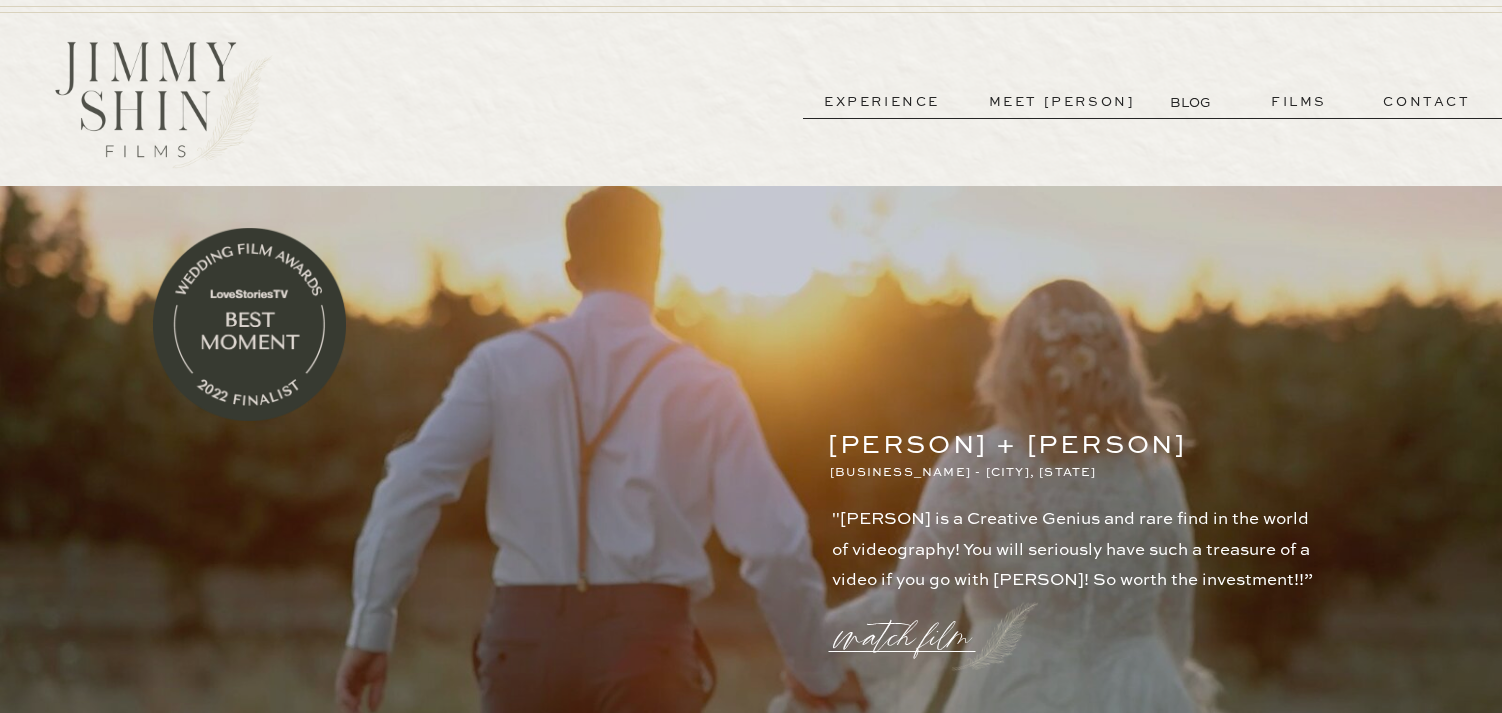 click on "experience" at bounding box center (882, 102) 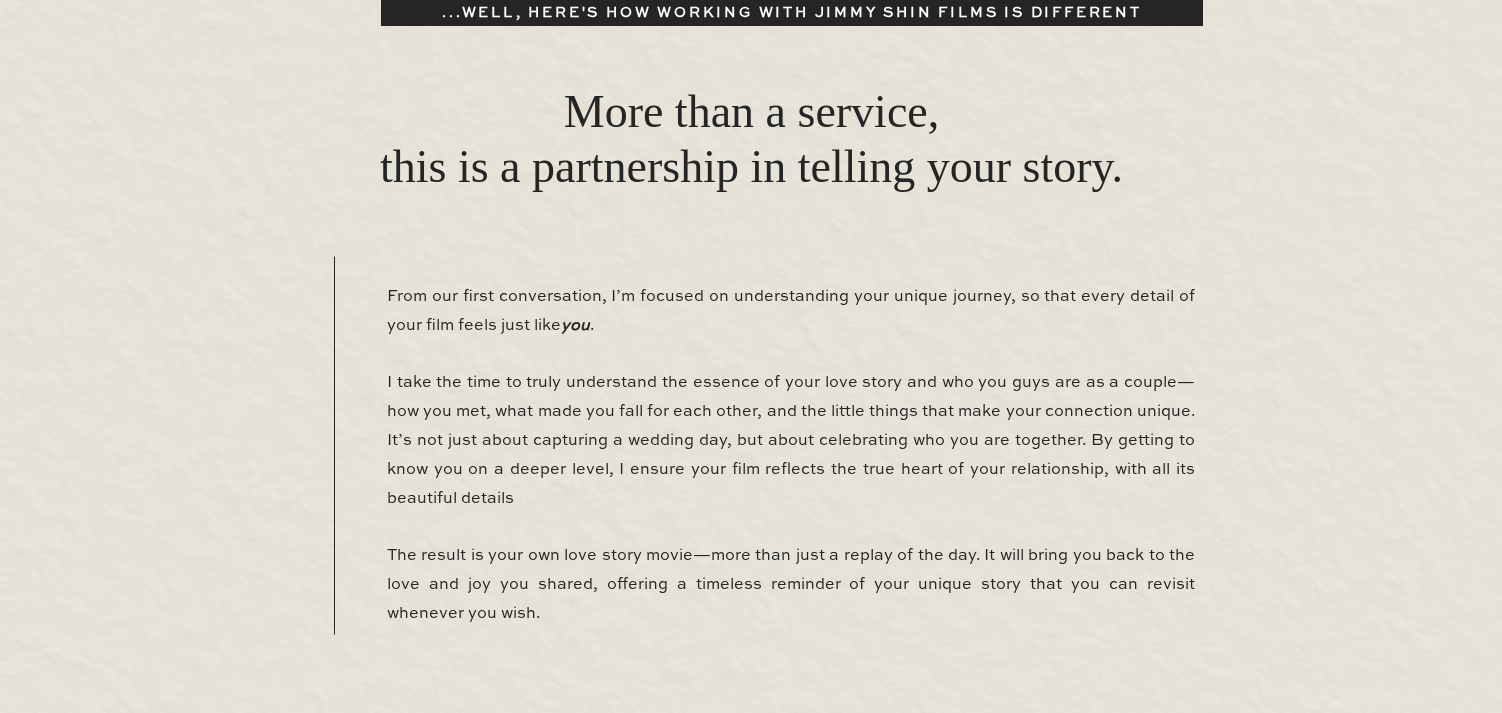scroll, scrollTop: 0, scrollLeft: 0, axis: both 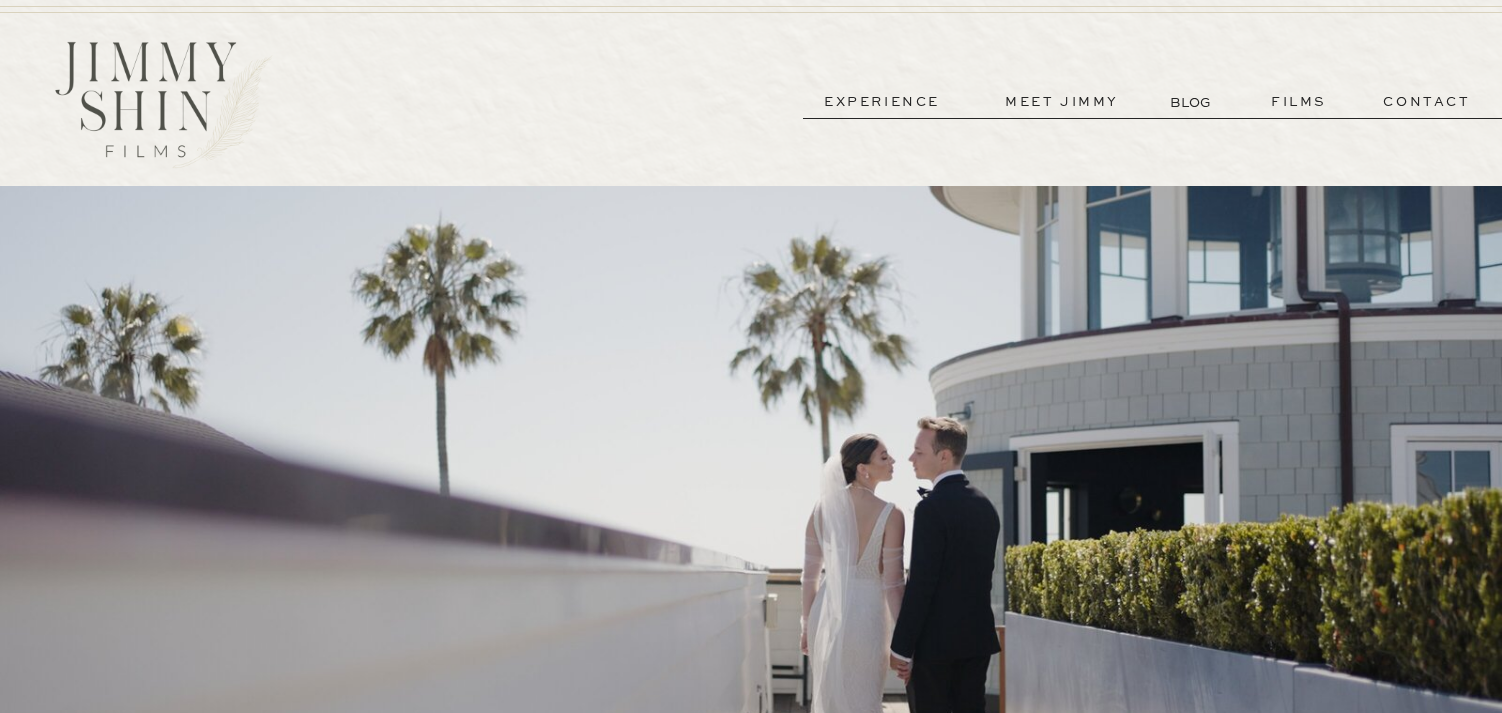 click on "meet jimmy" at bounding box center [1062, 102] 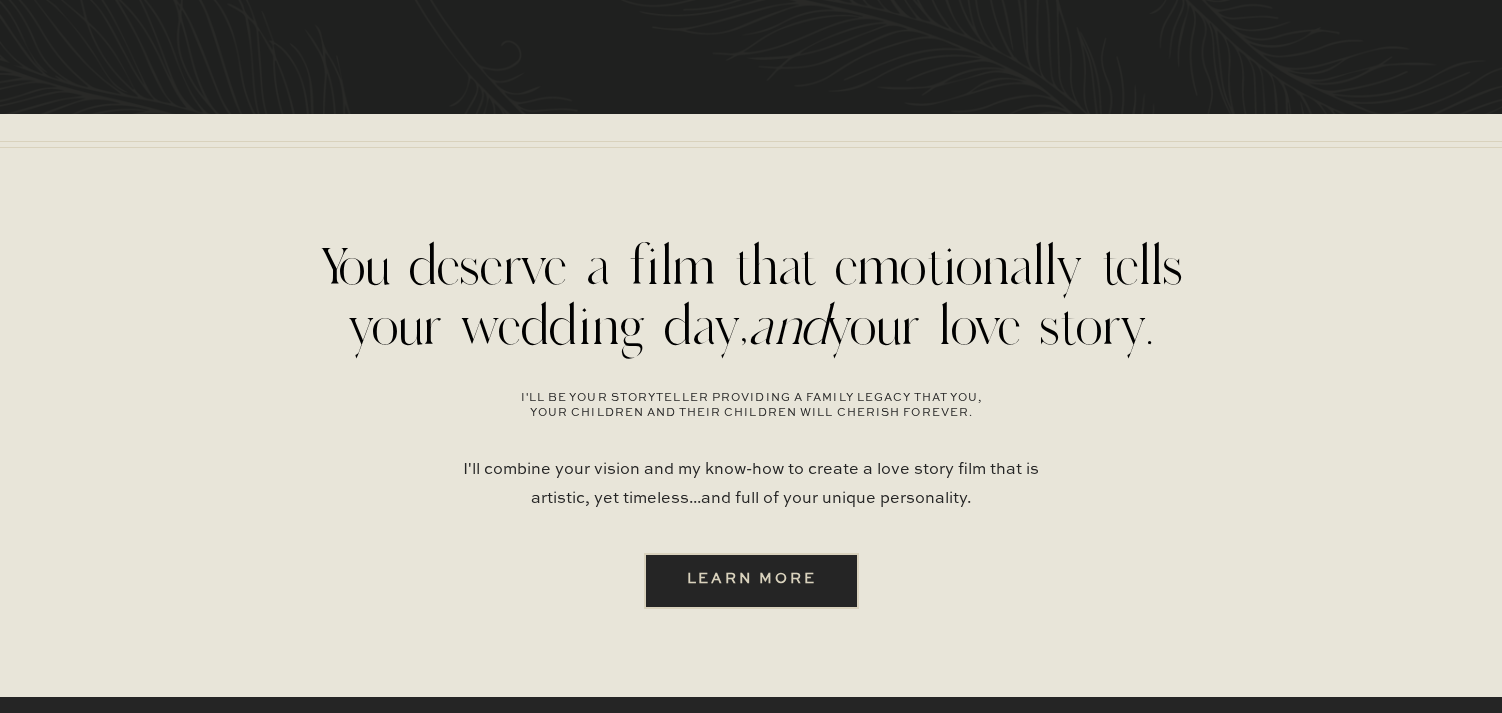scroll, scrollTop: 5251, scrollLeft: 0, axis: vertical 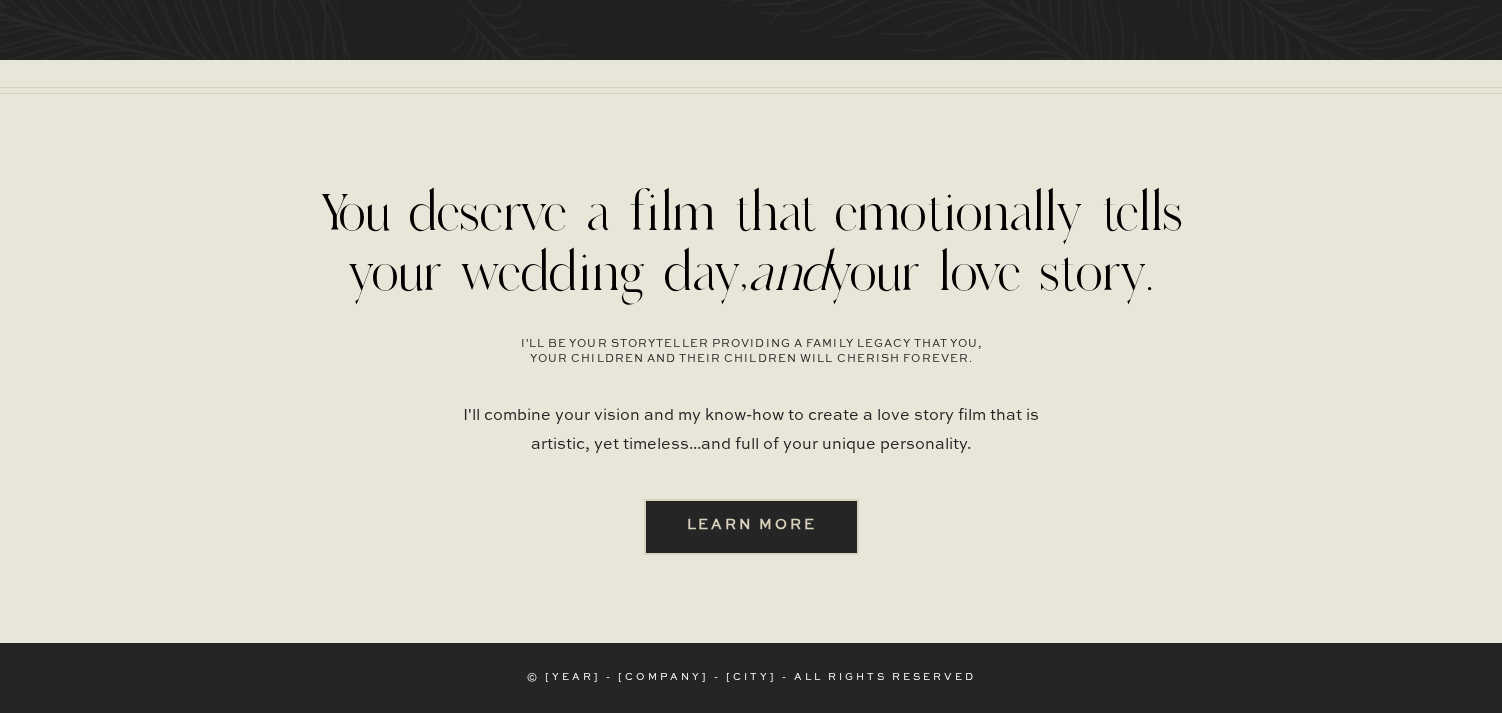 drag, startPoint x: 473, startPoint y: 678, endPoint x: 1030, endPoint y: 678, distance: 557 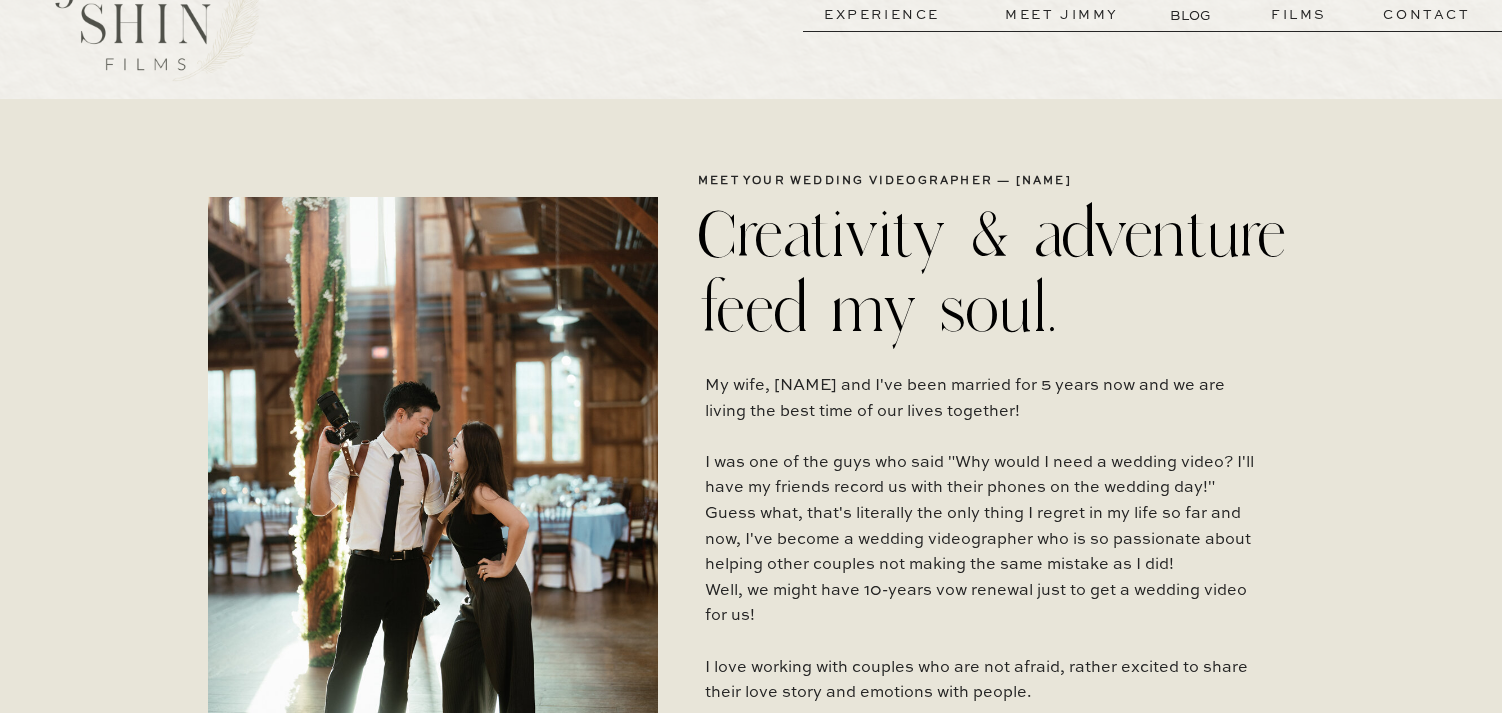 scroll, scrollTop: 75, scrollLeft: 0, axis: vertical 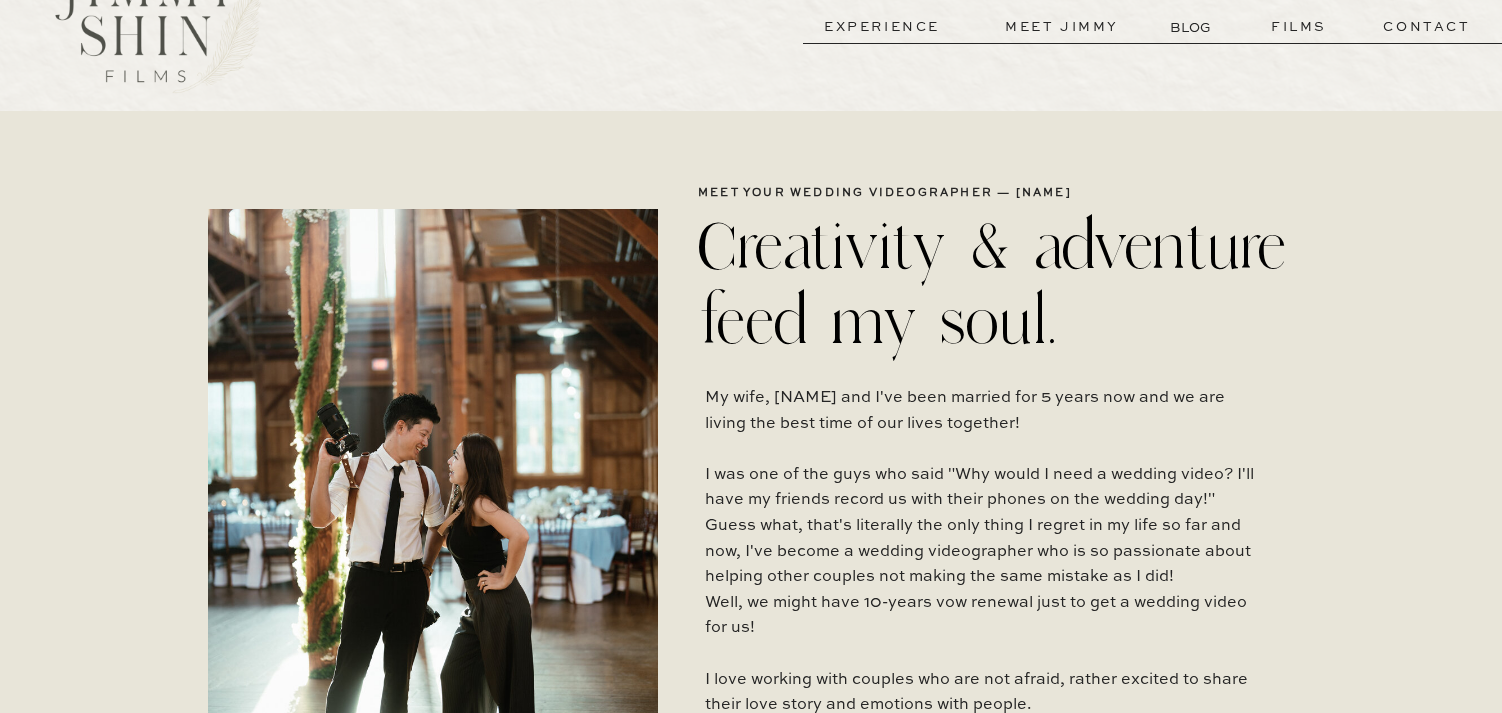 click on "contact" at bounding box center (1427, 27) 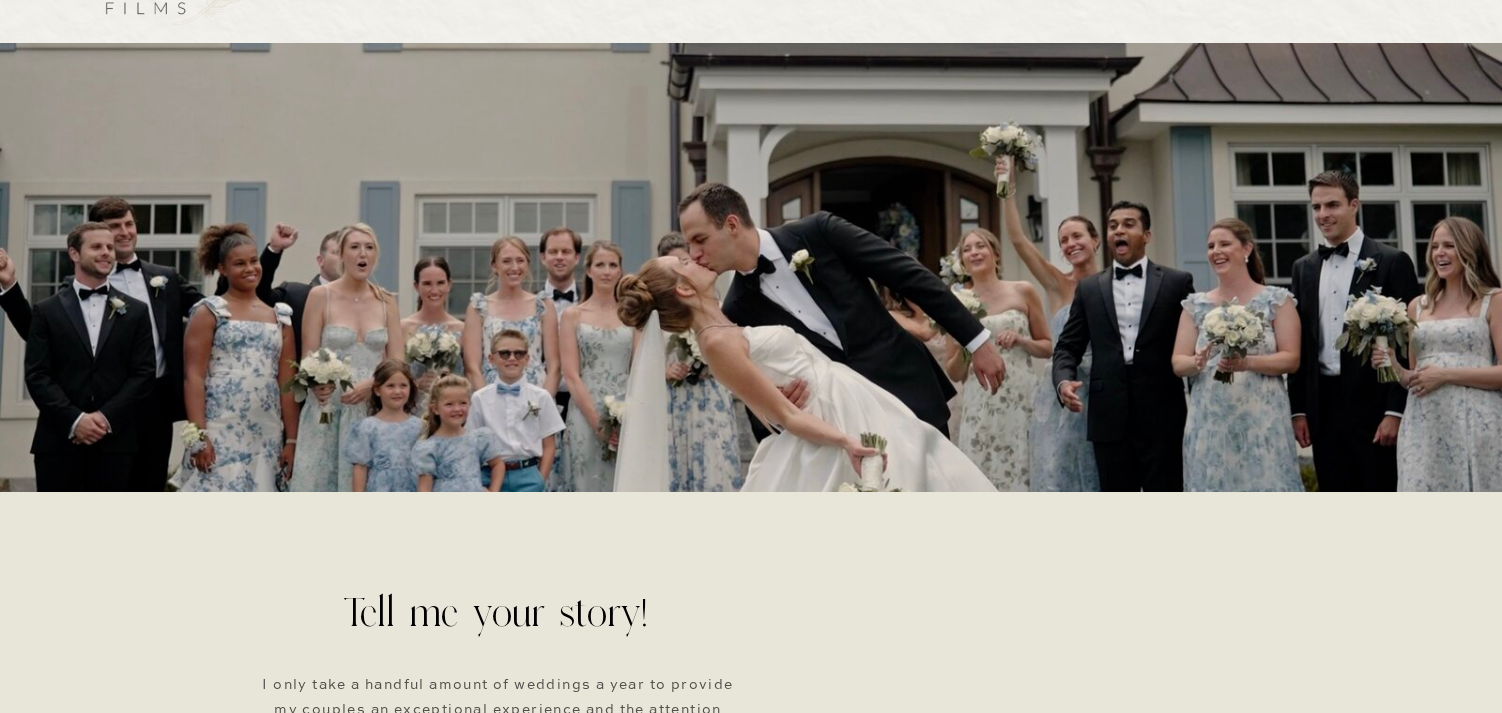 scroll, scrollTop: 0, scrollLeft: 0, axis: both 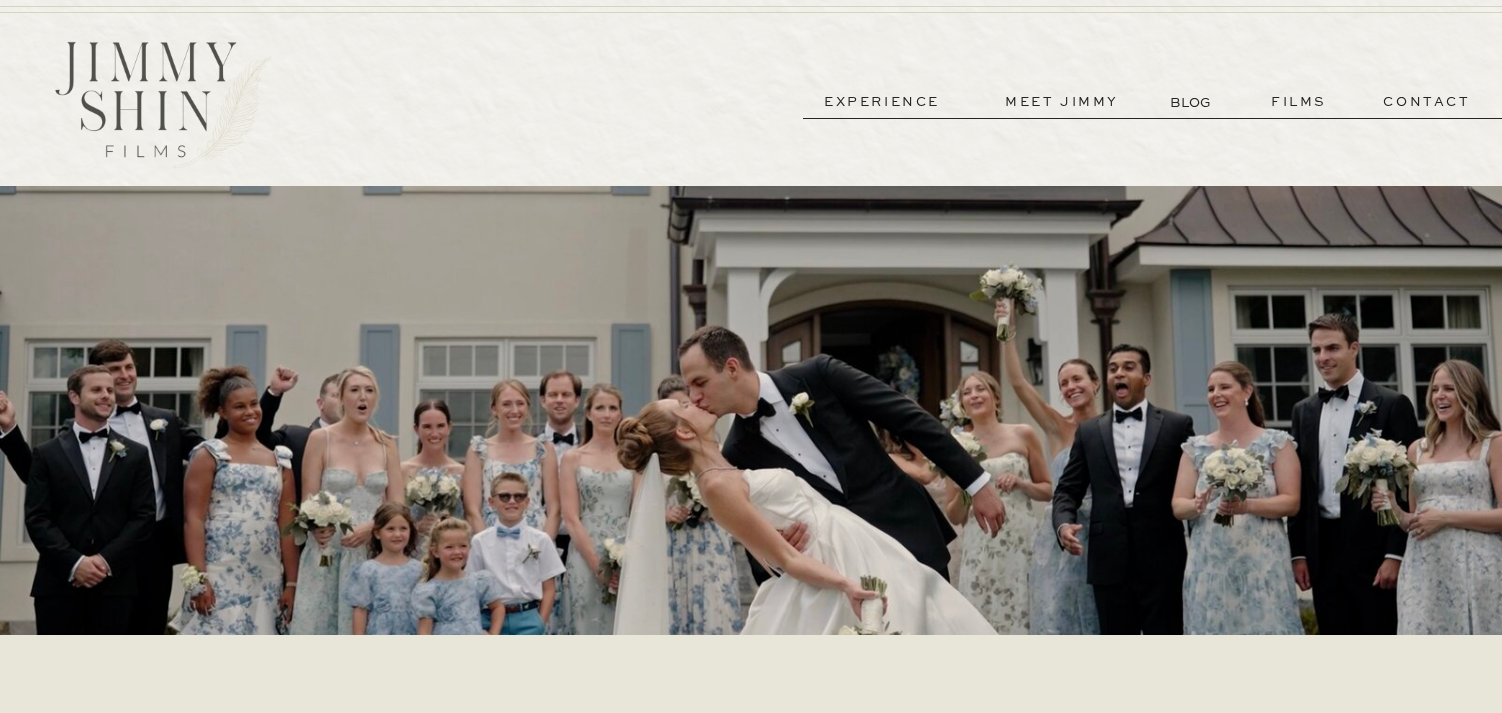click on "experience" at bounding box center [882, 102] 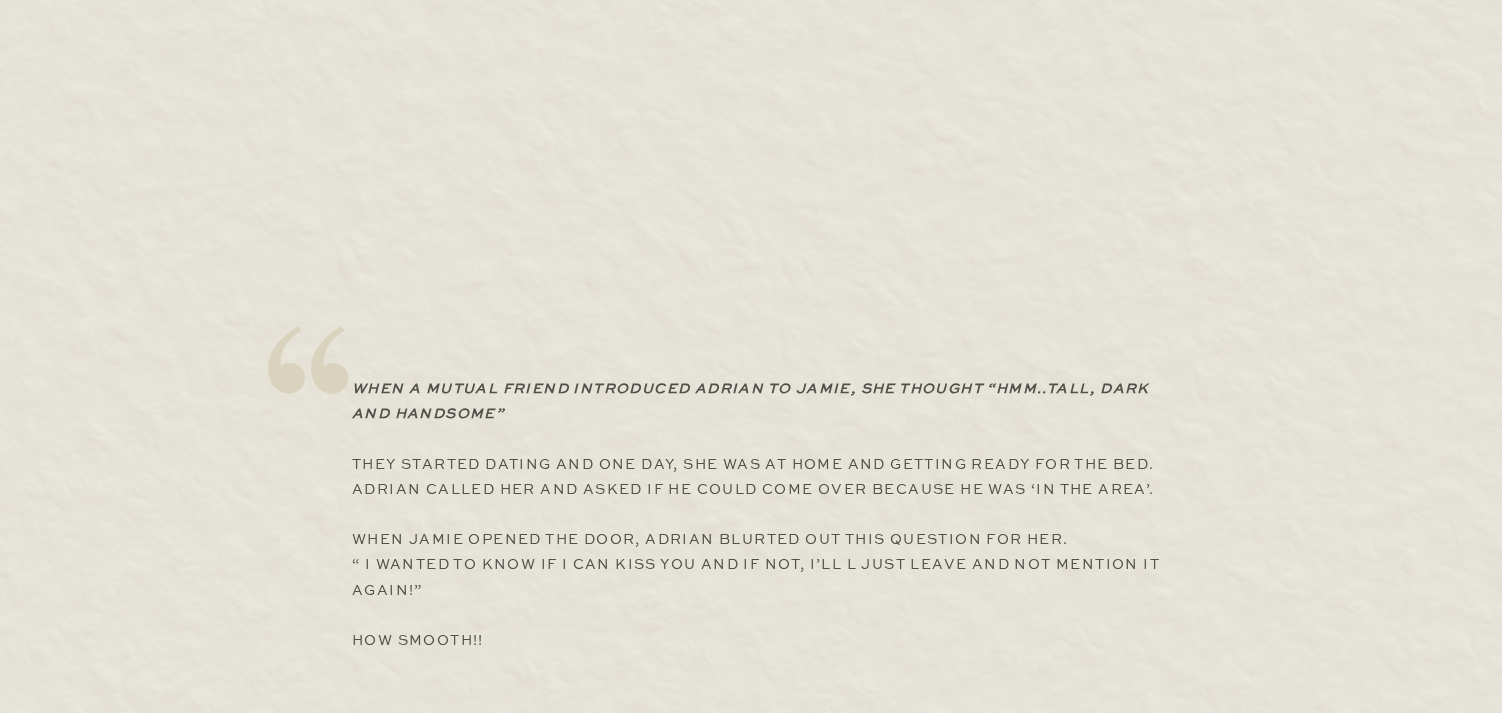 scroll, scrollTop: 4657, scrollLeft: 0, axis: vertical 